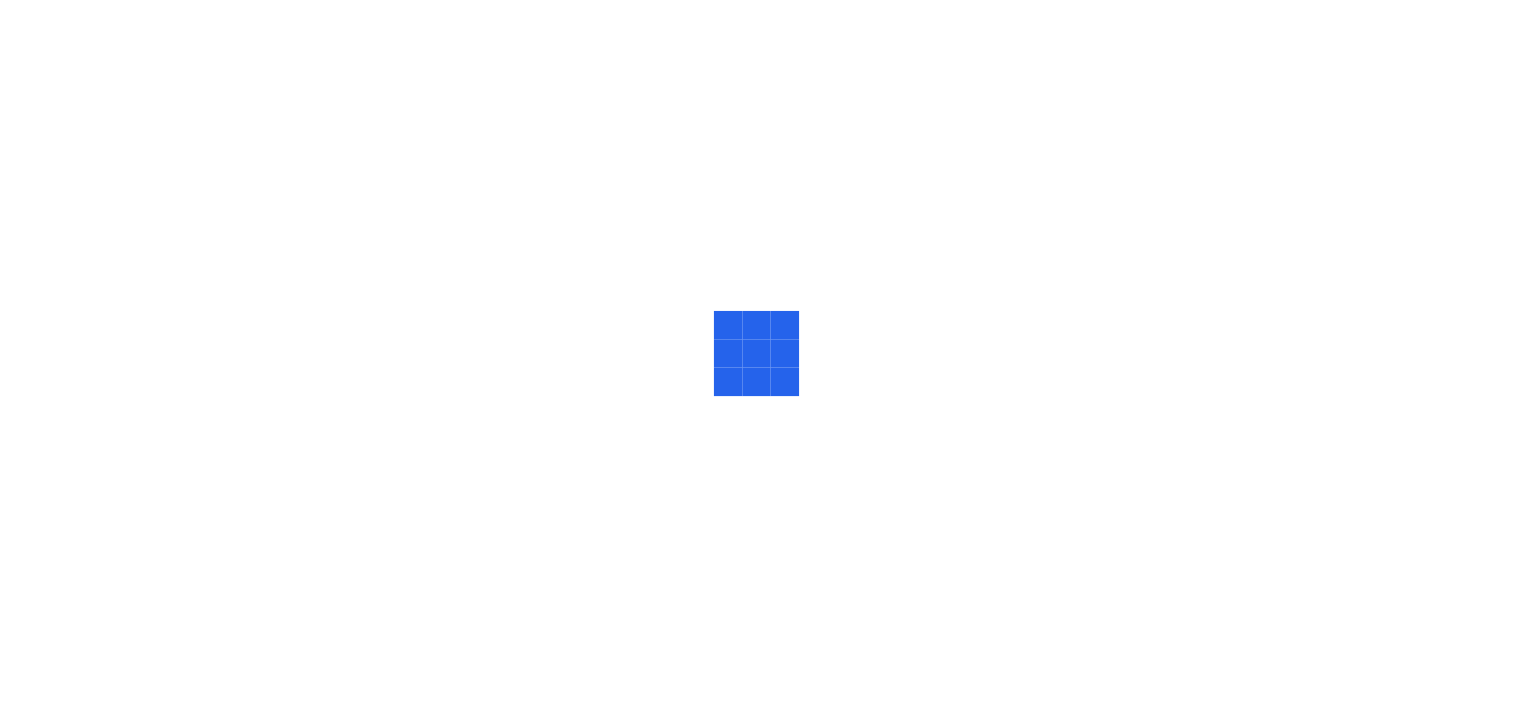 scroll, scrollTop: 0, scrollLeft: 0, axis: both 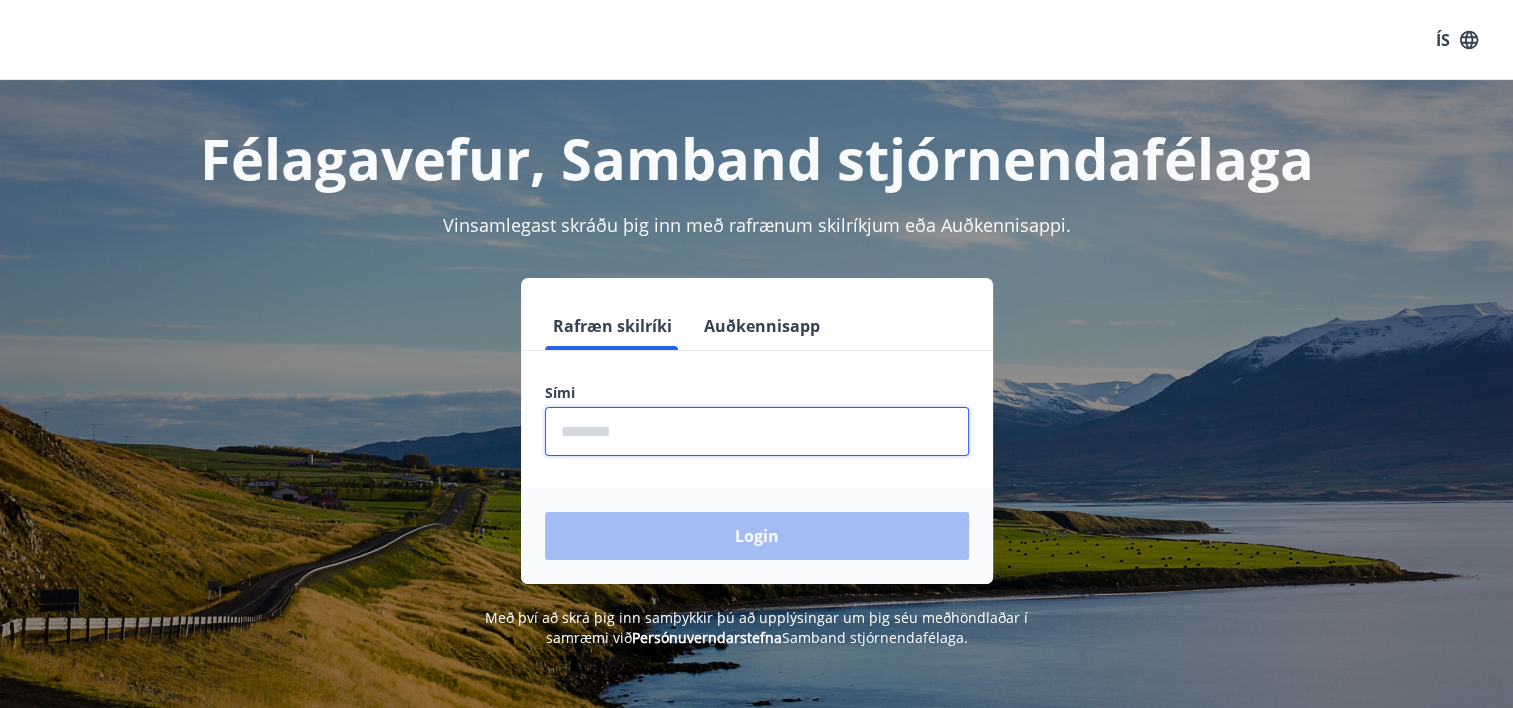 click at bounding box center [757, 431] 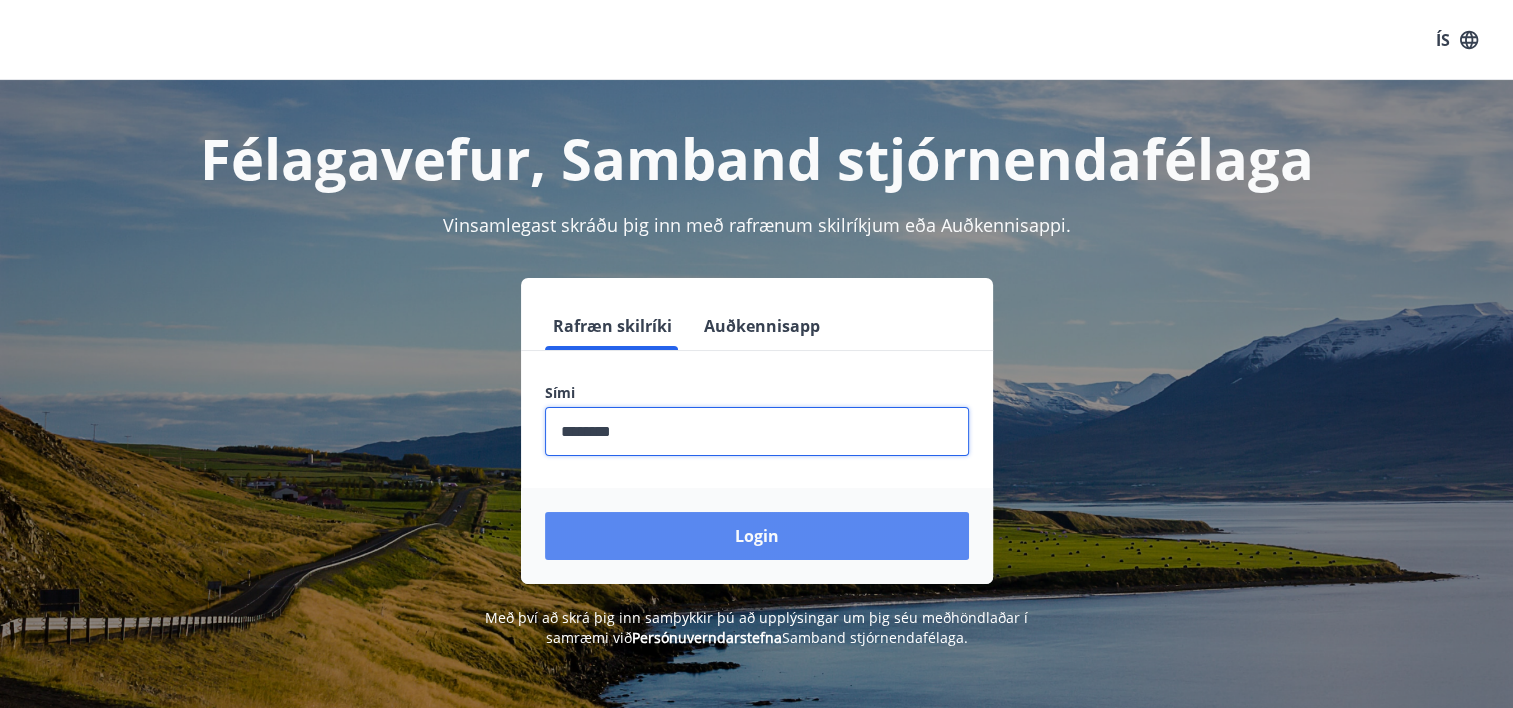 type on "********" 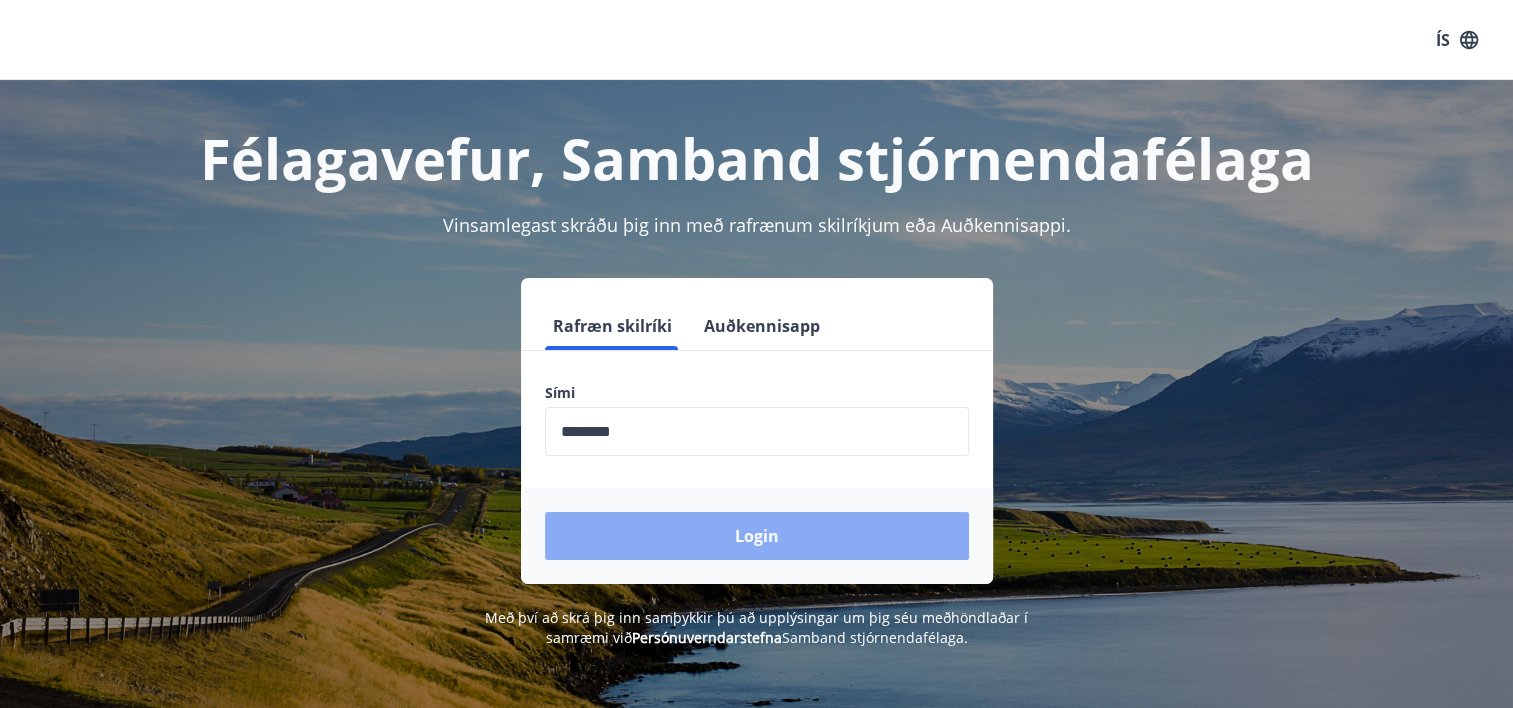 click on "Login" at bounding box center (757, 536) 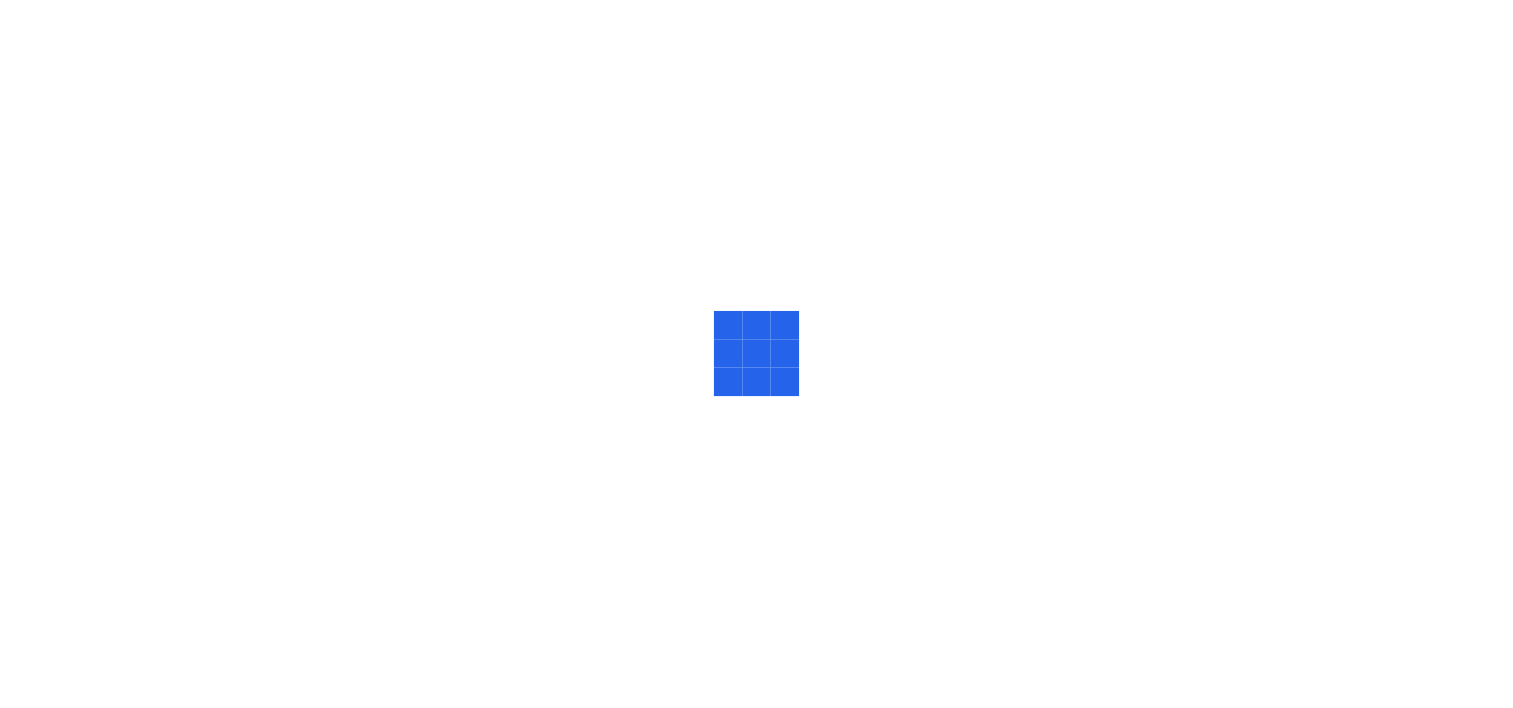 scroll, scrollTop: 0, scrollLeft: 0, axis: both 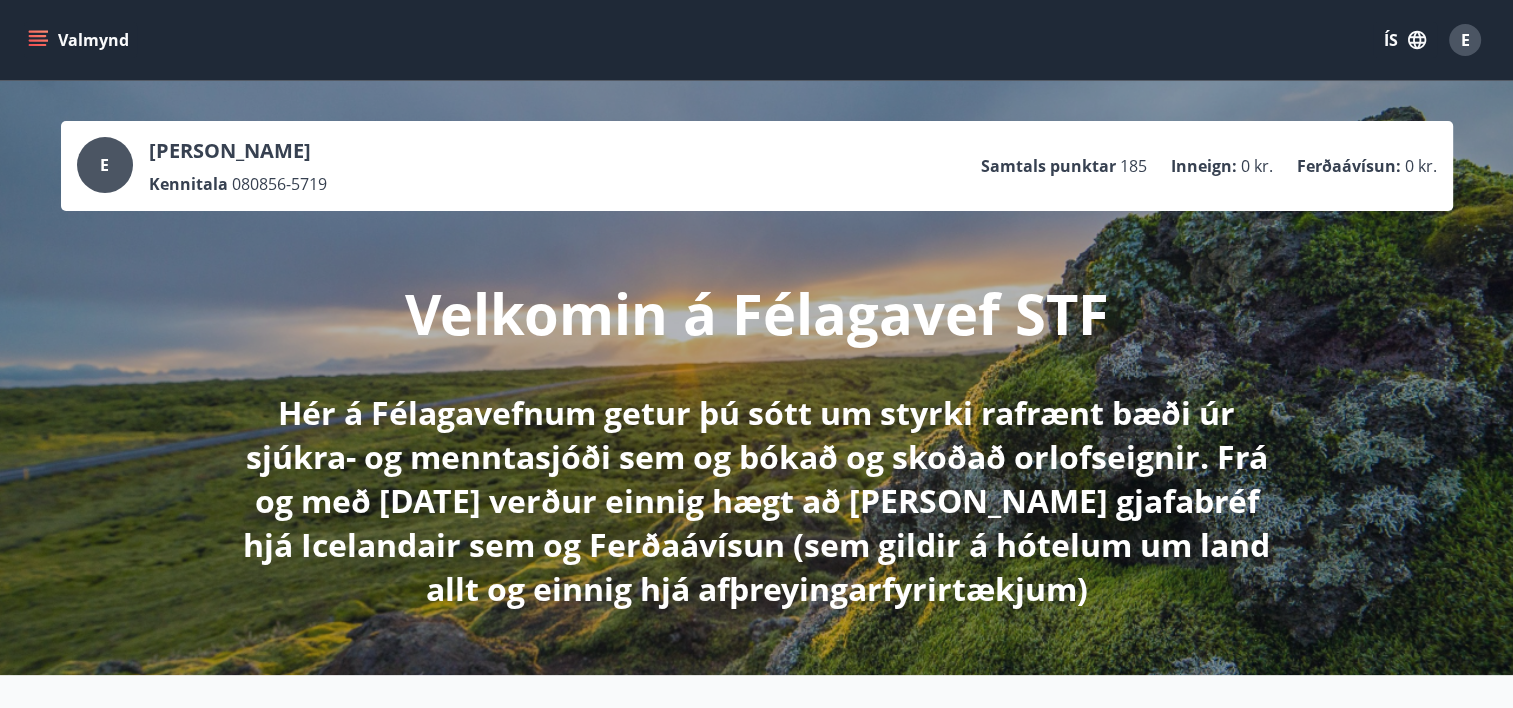 click on "Valmynd" at bounding box center (80, 40) 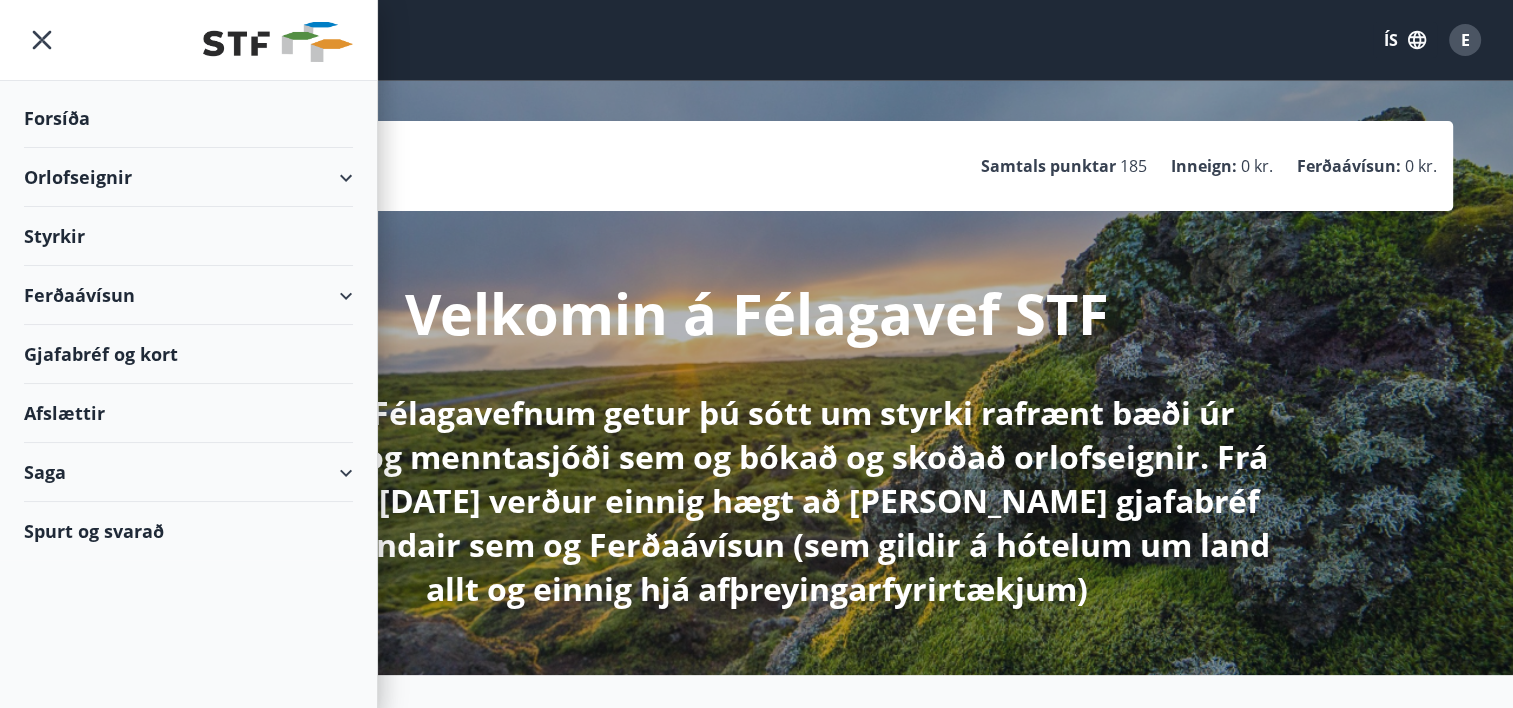 click on "Orlofseignir" at bounding box center [188, 177] 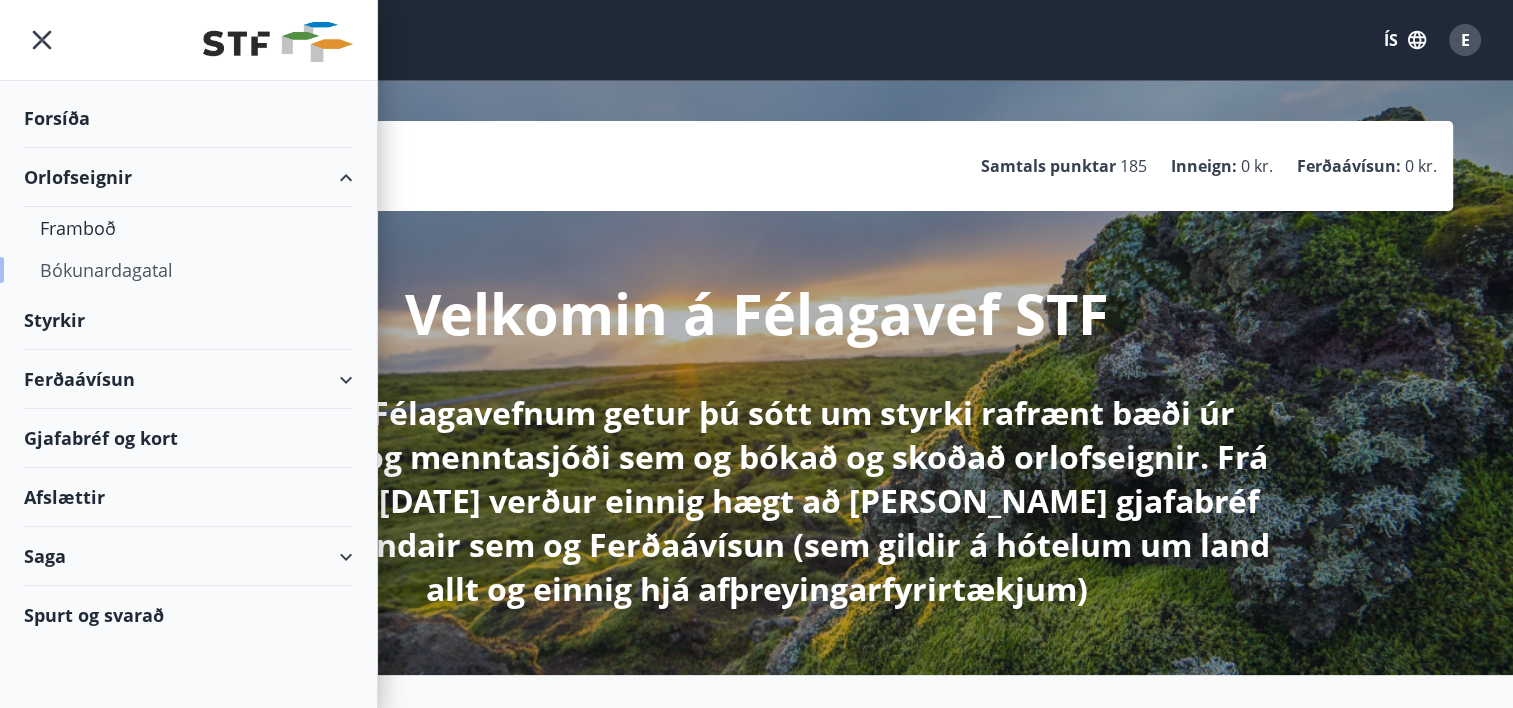 click on "Bókunardagatal" at bounding box center (188, 270) 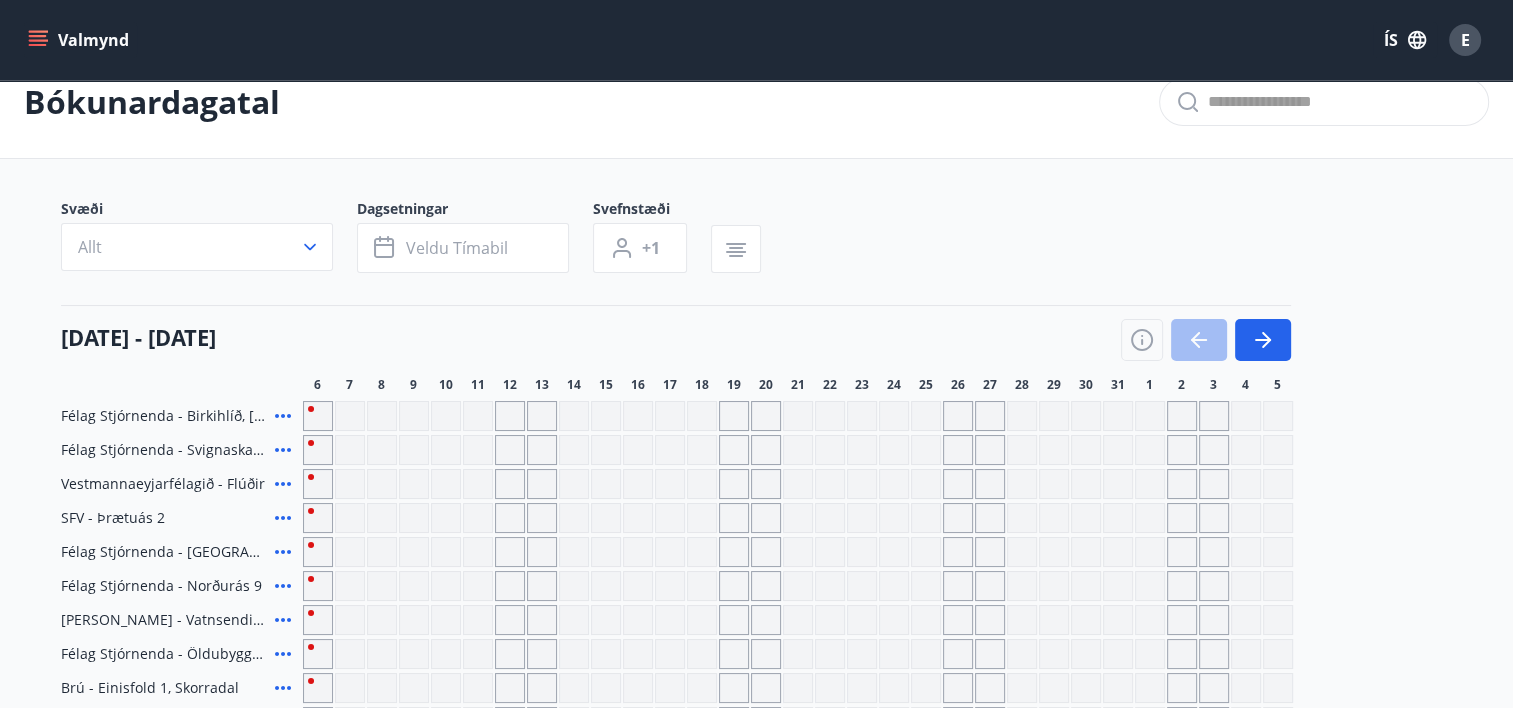 scroll, scrollTop: 0, scrollLeft: 0, axis: both 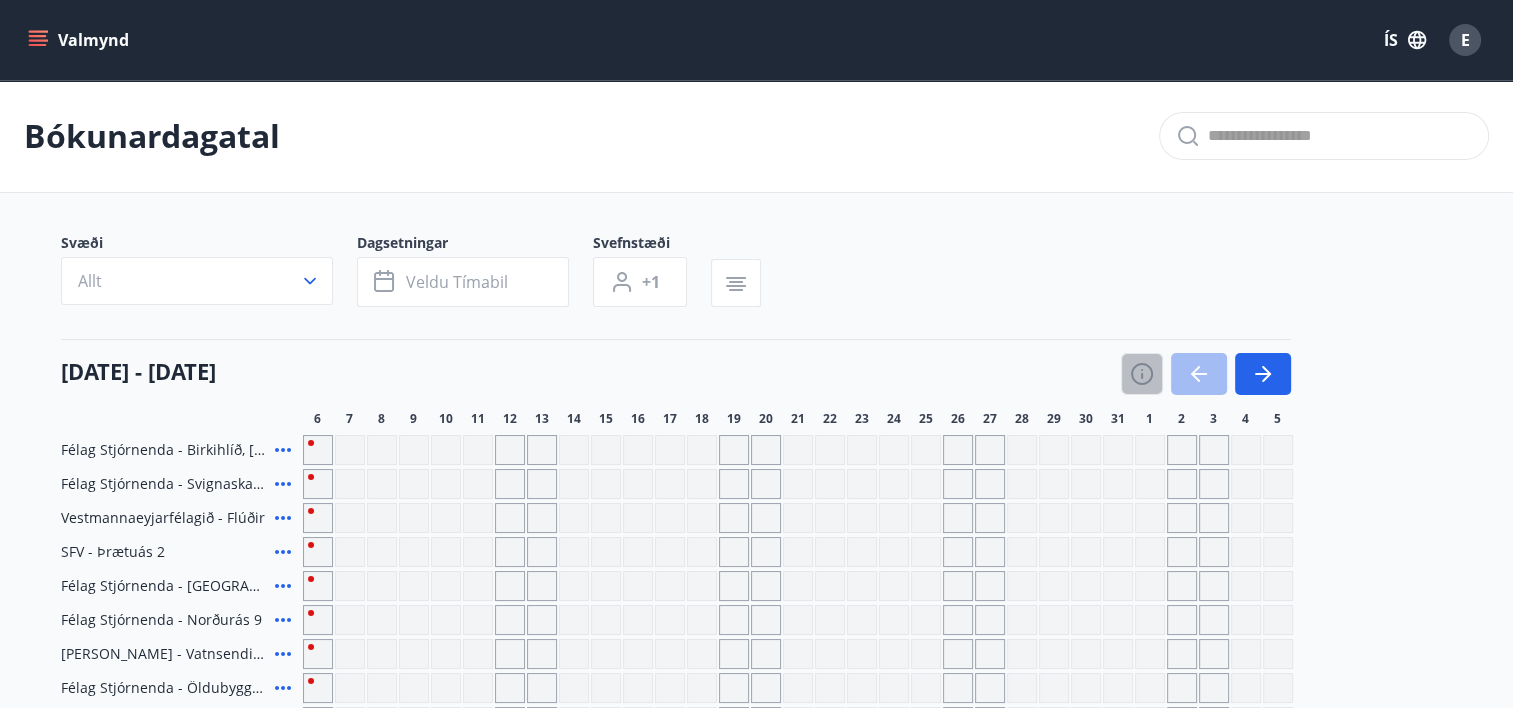 click 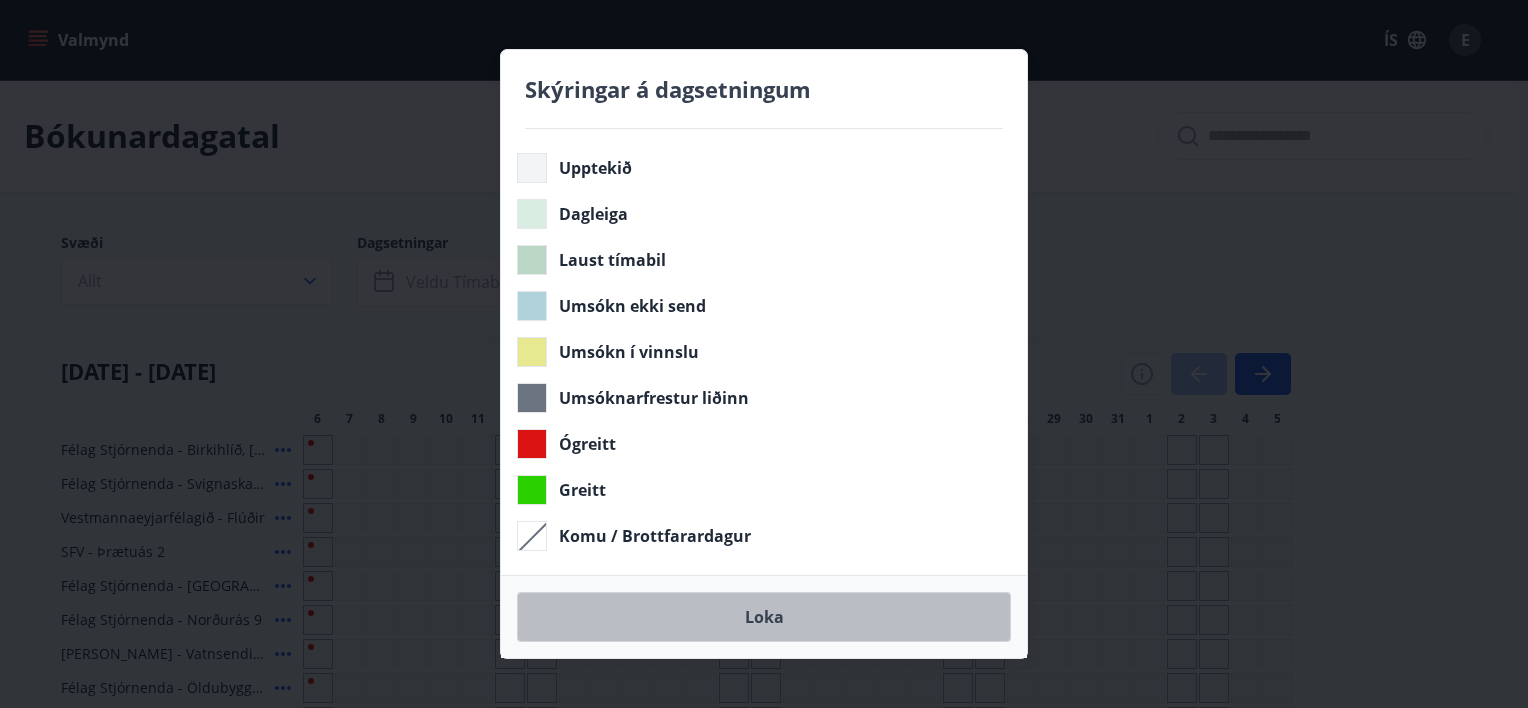 click on "Loka" at bounding box center (764, 617) 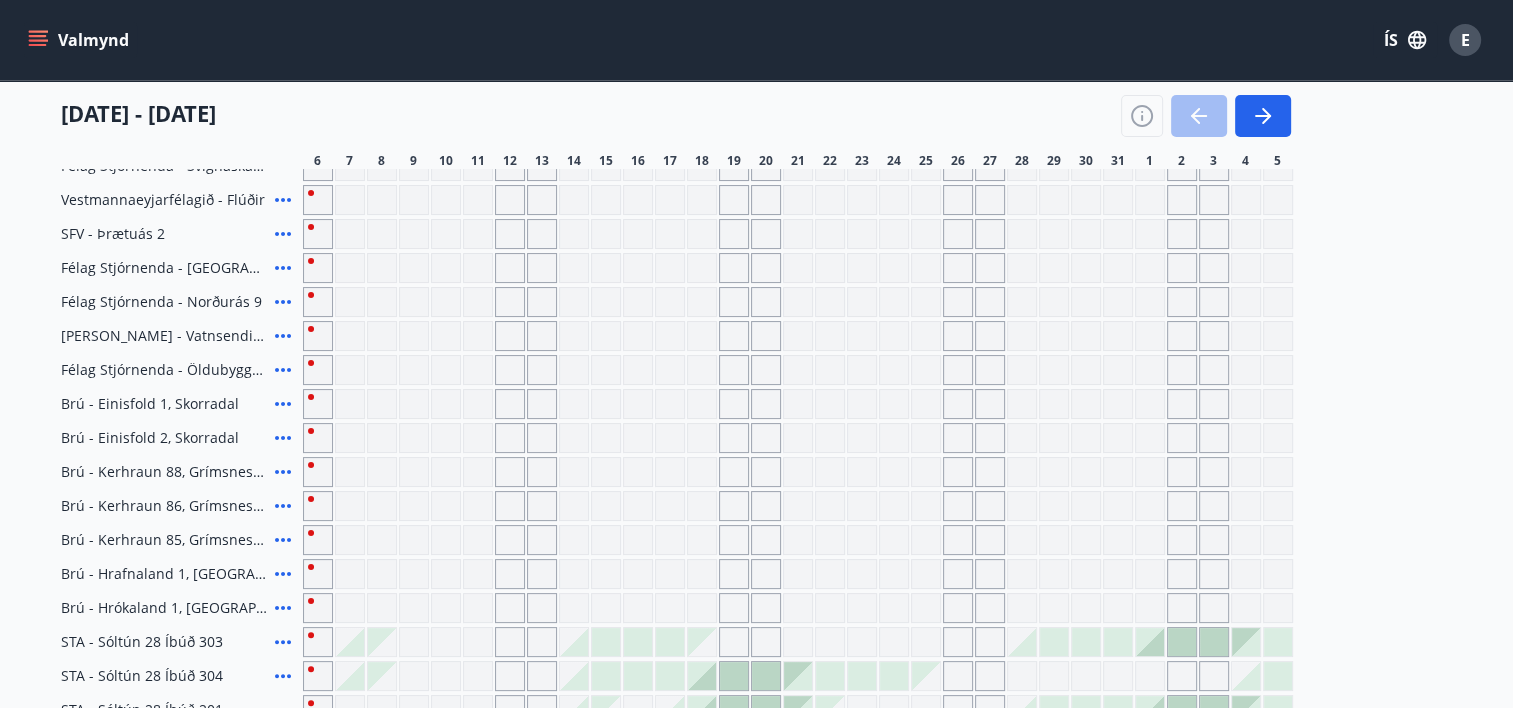scroll, scrollTop: 300, scrollLeft: 0, axis: vertical 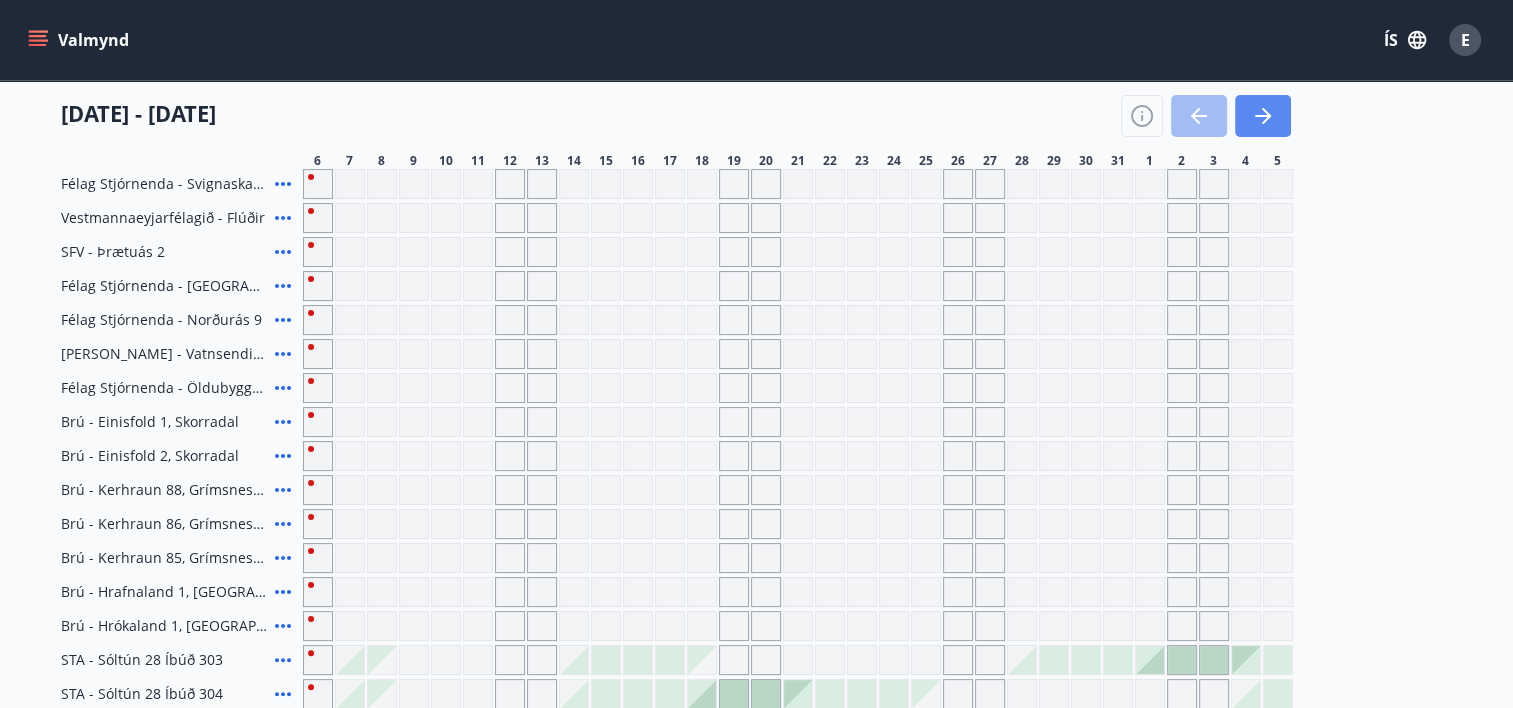 click 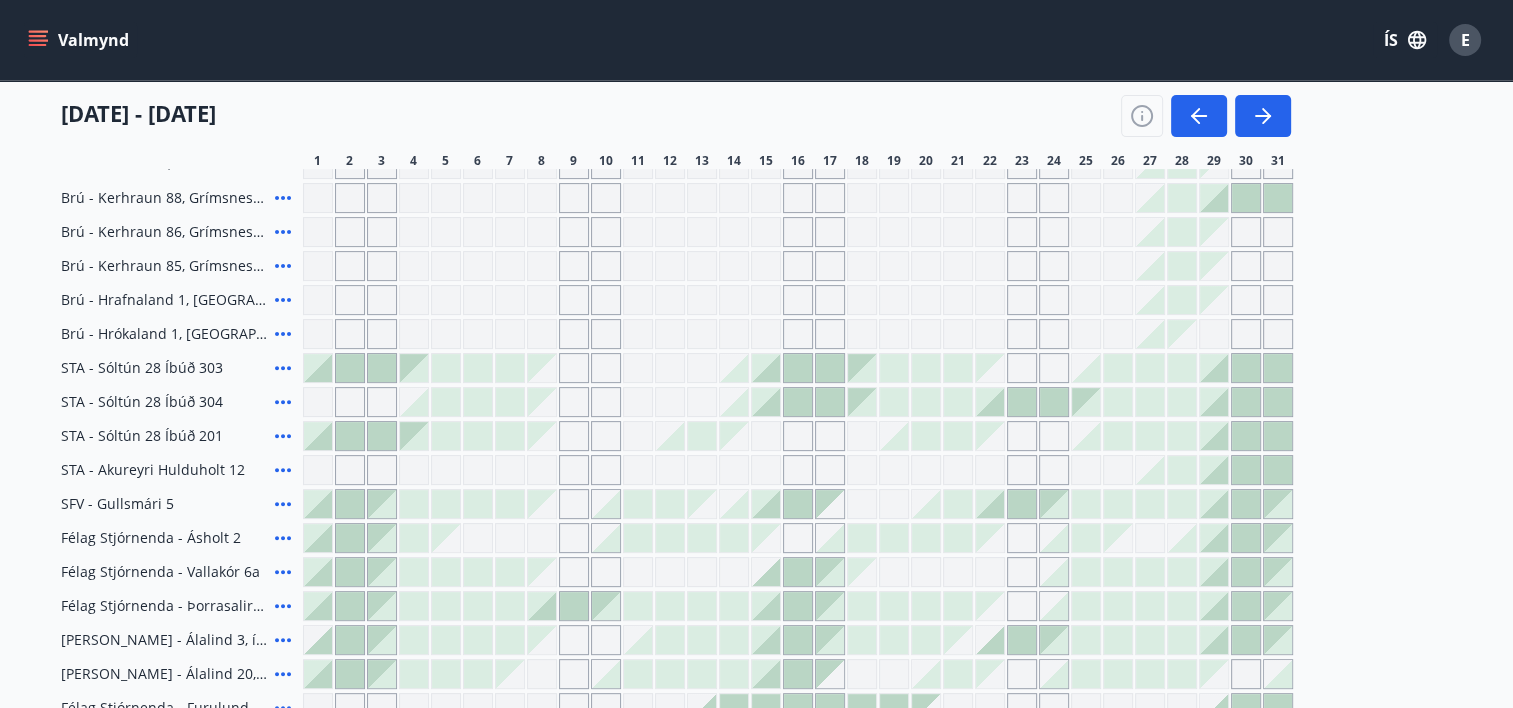 scroll, scrollTop: 700, scrollLeft: 0, axis: vertical 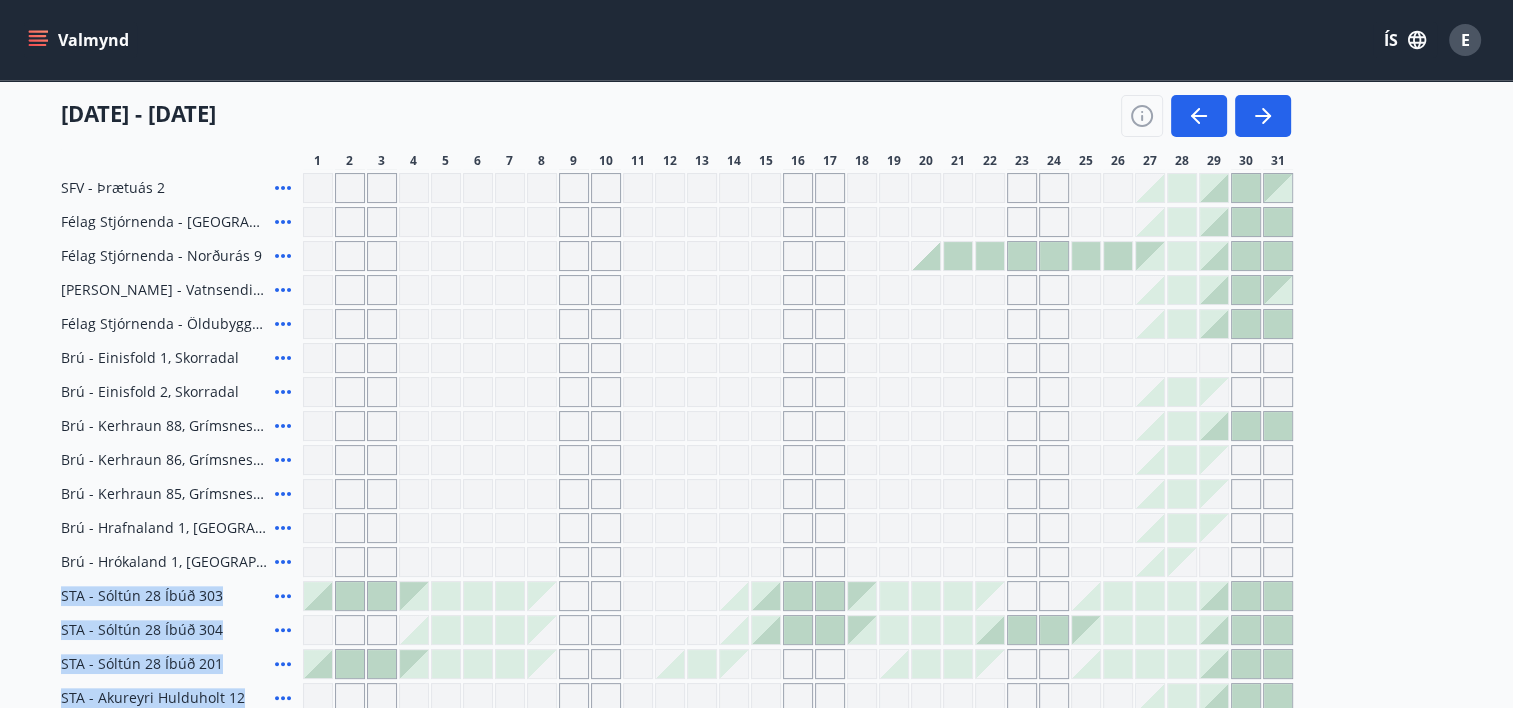 drag, startPoint x: 1195, startPoint y: 580, endPoint x: 1267, endPoint y: 575, distance: 72.1734 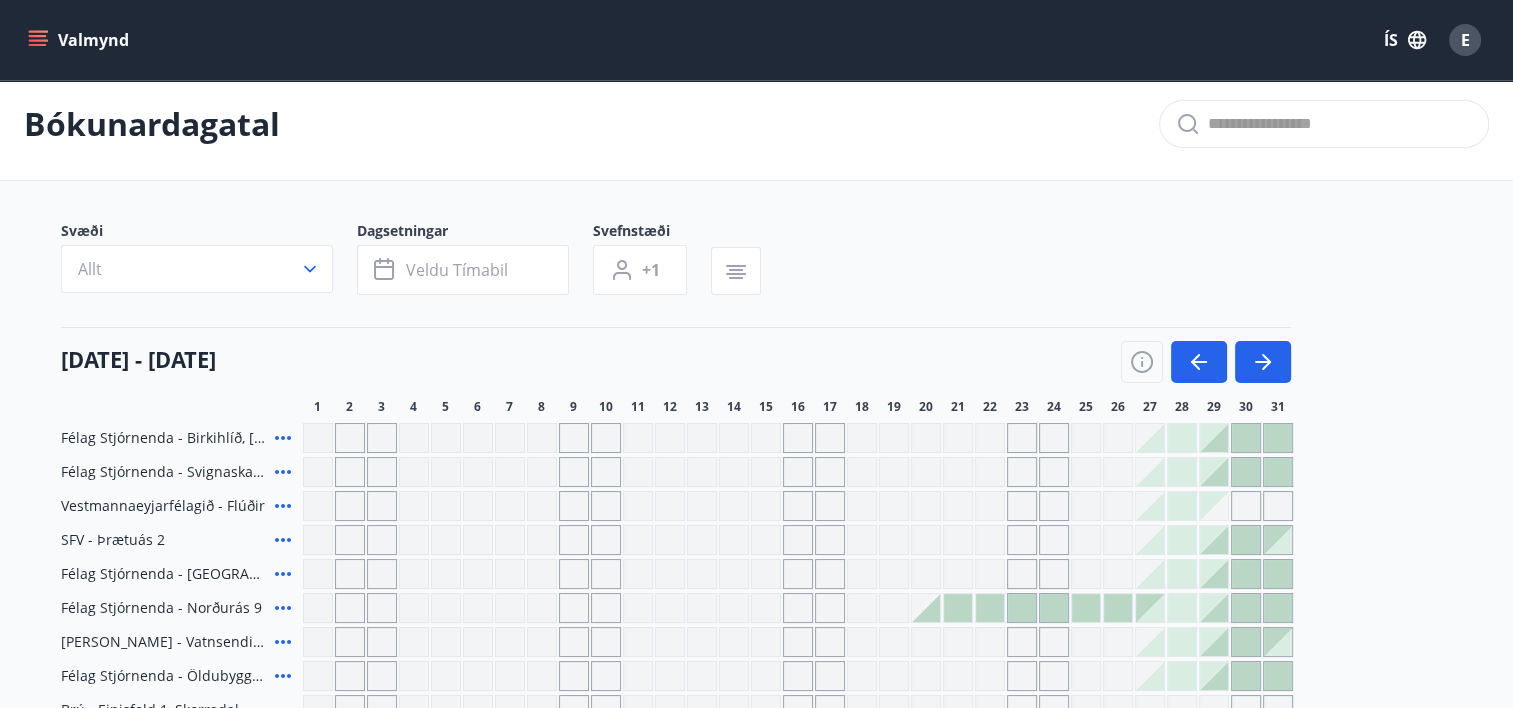 scroll, scrollTop: 0, scrollLeft: 0, axis: both 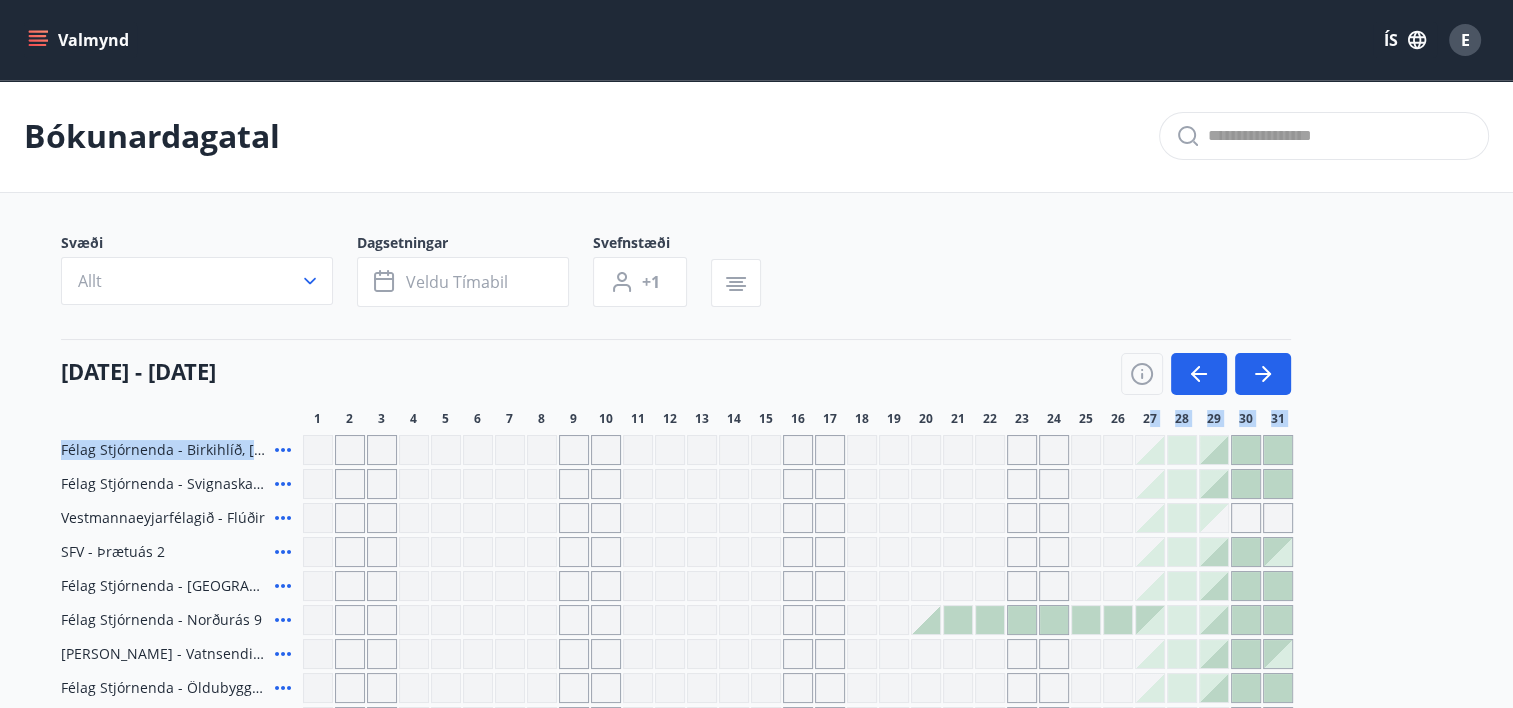drag, startPoint x: 1188, startPoint y: 290, endPoint x: 1179, endPoint y: 499, distance: 209.1937 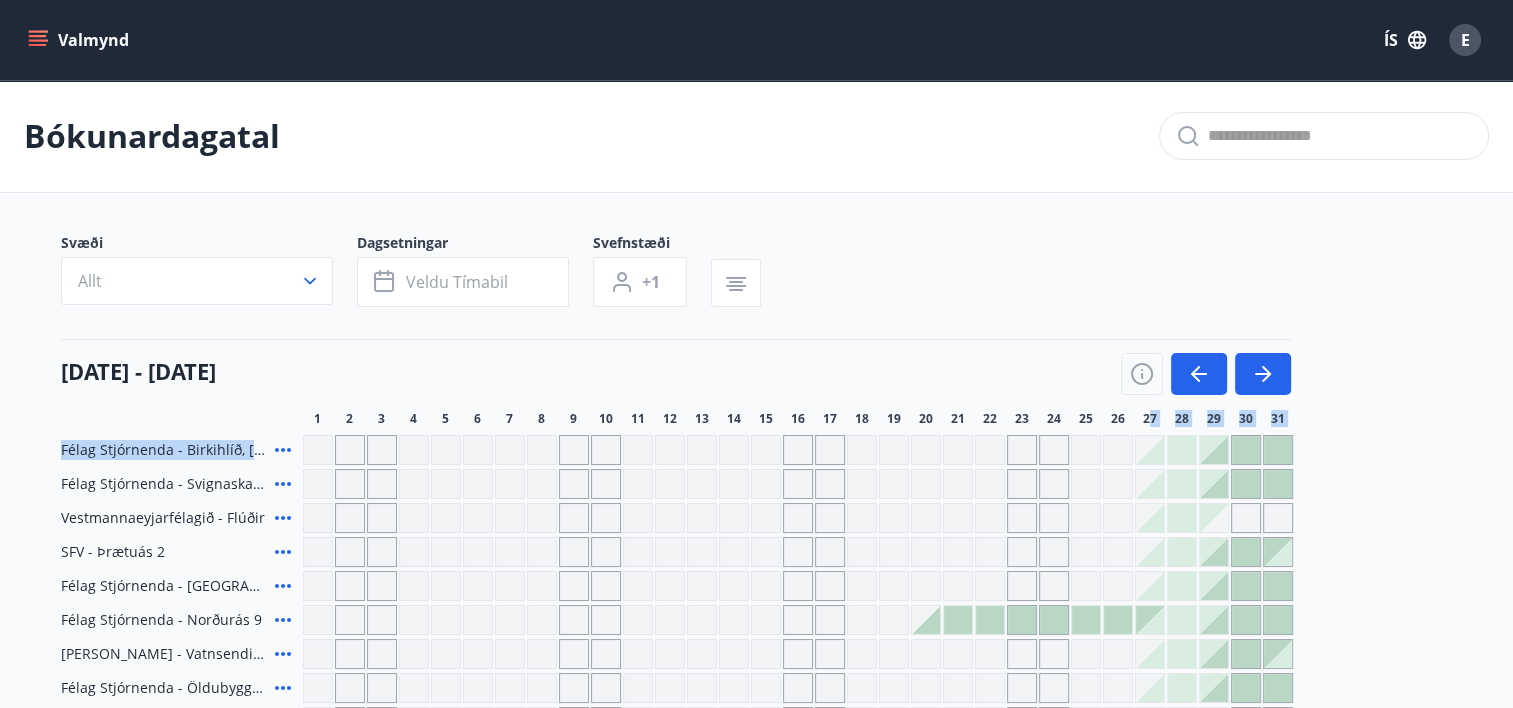 click at bounding box center [798, 450] 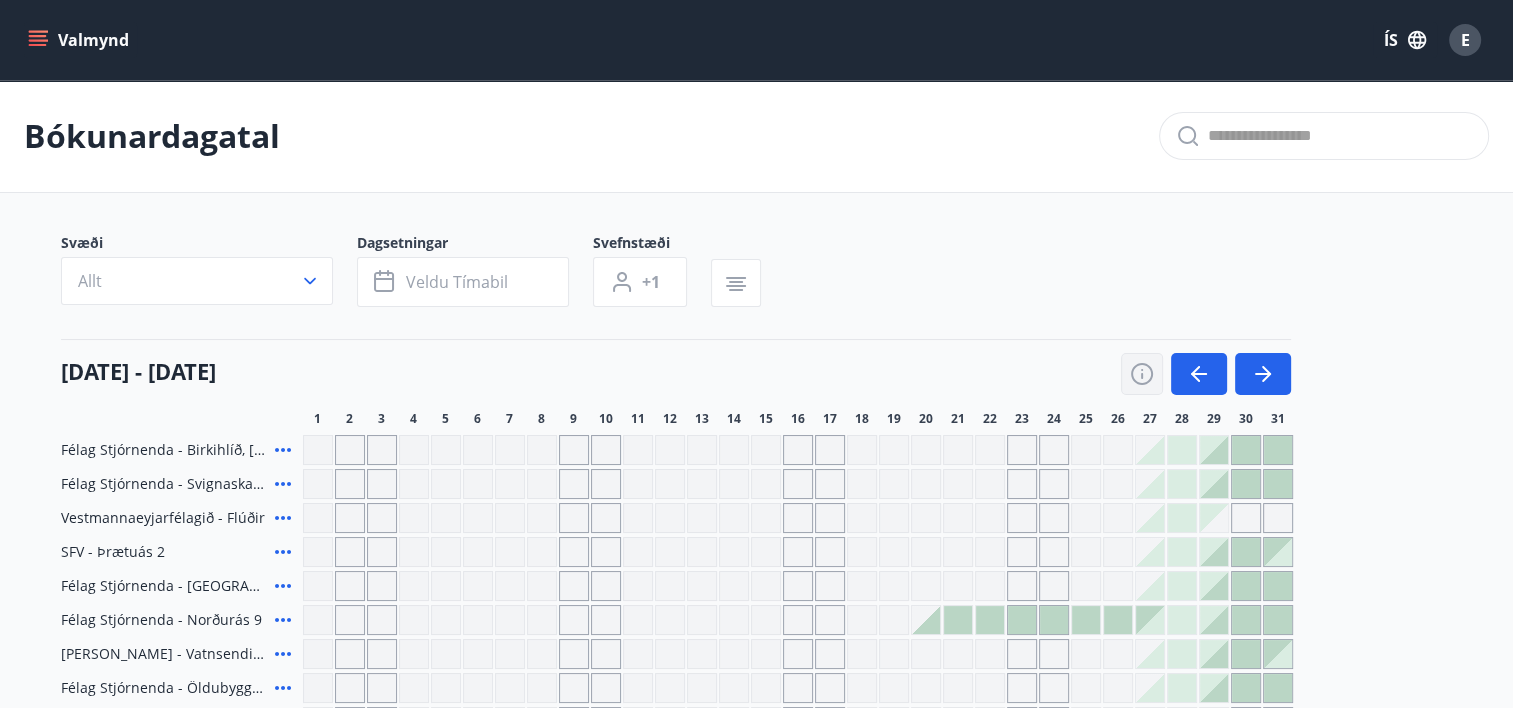click 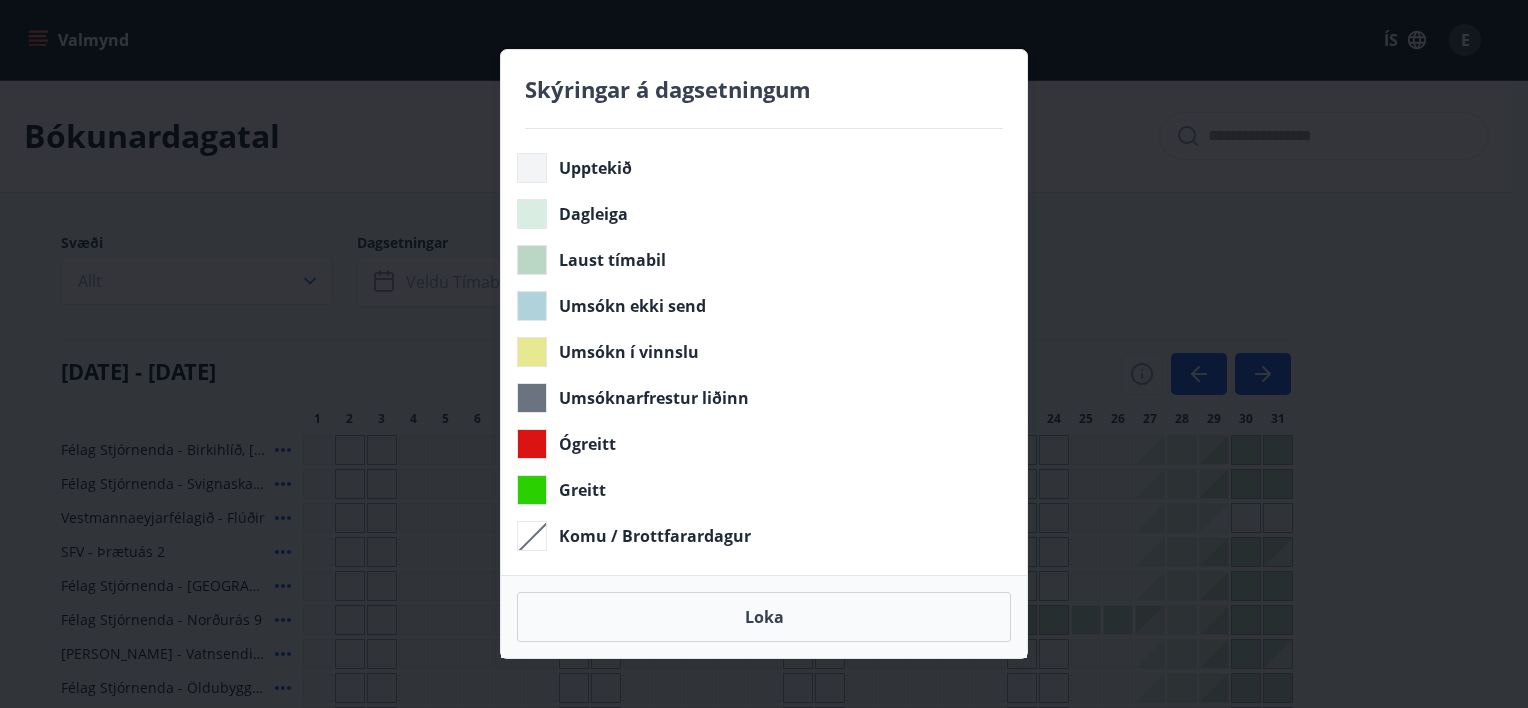 drag, startPoint x: 857, startPoint y: 606, endPoint x: 908, endPoint y: 368, distance: 243.40295 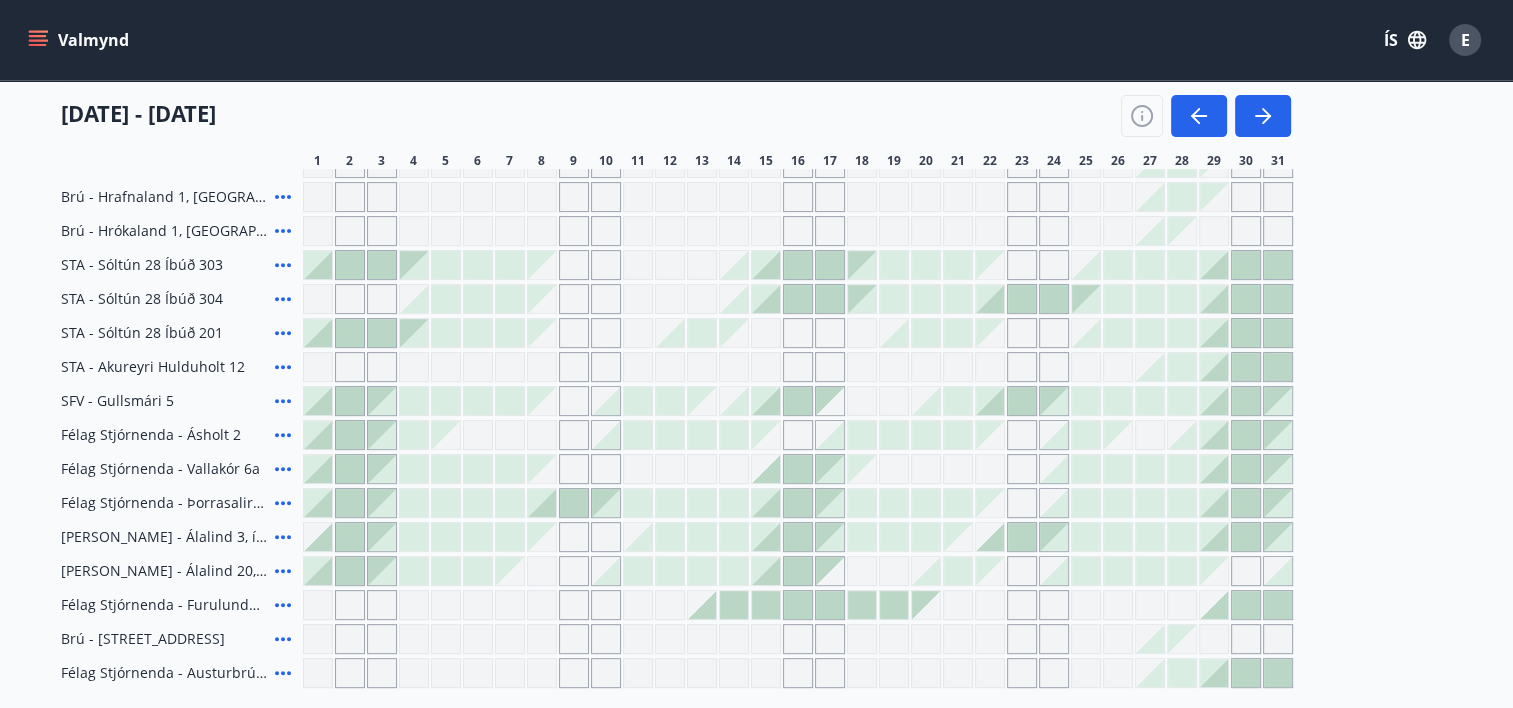 scroll, scrollTop: 700, scrollLeft: 0, axis: vertical 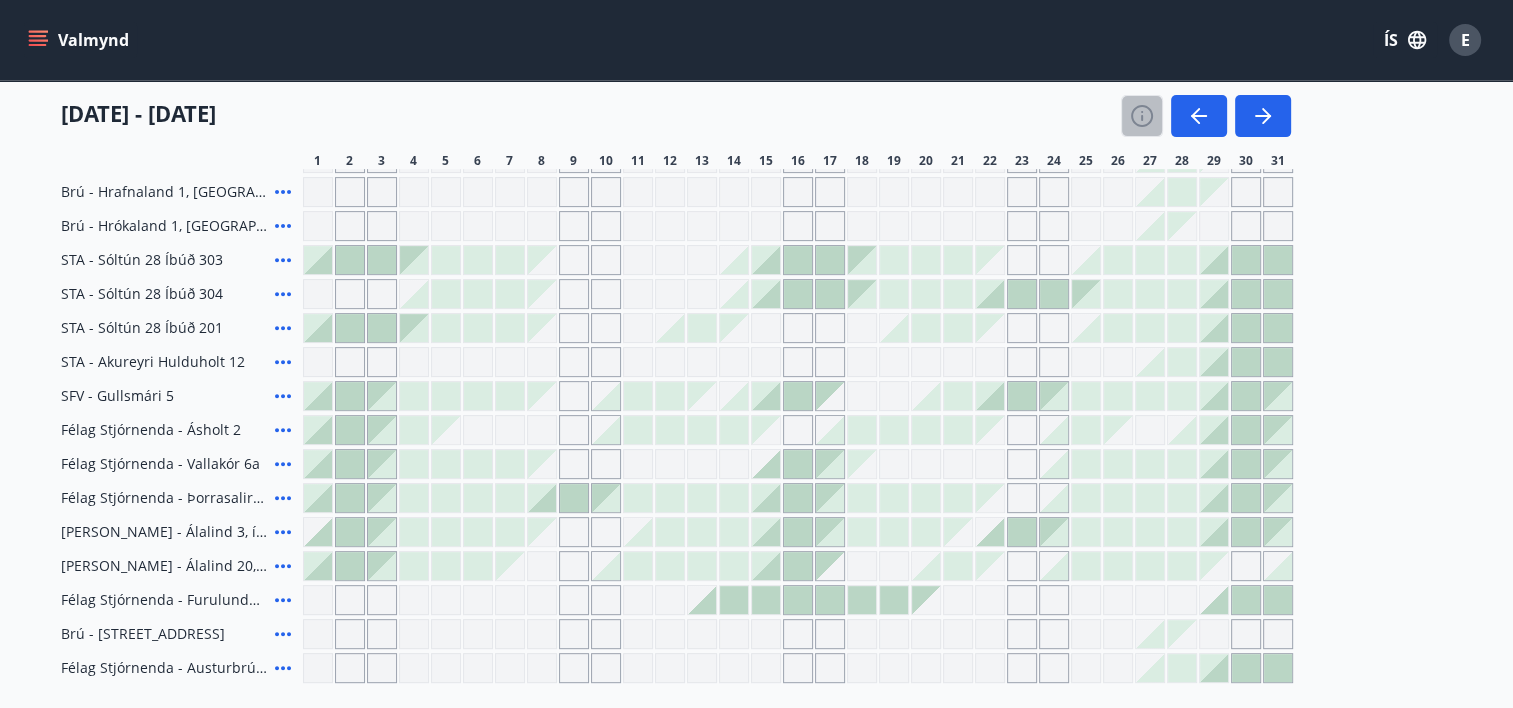 click 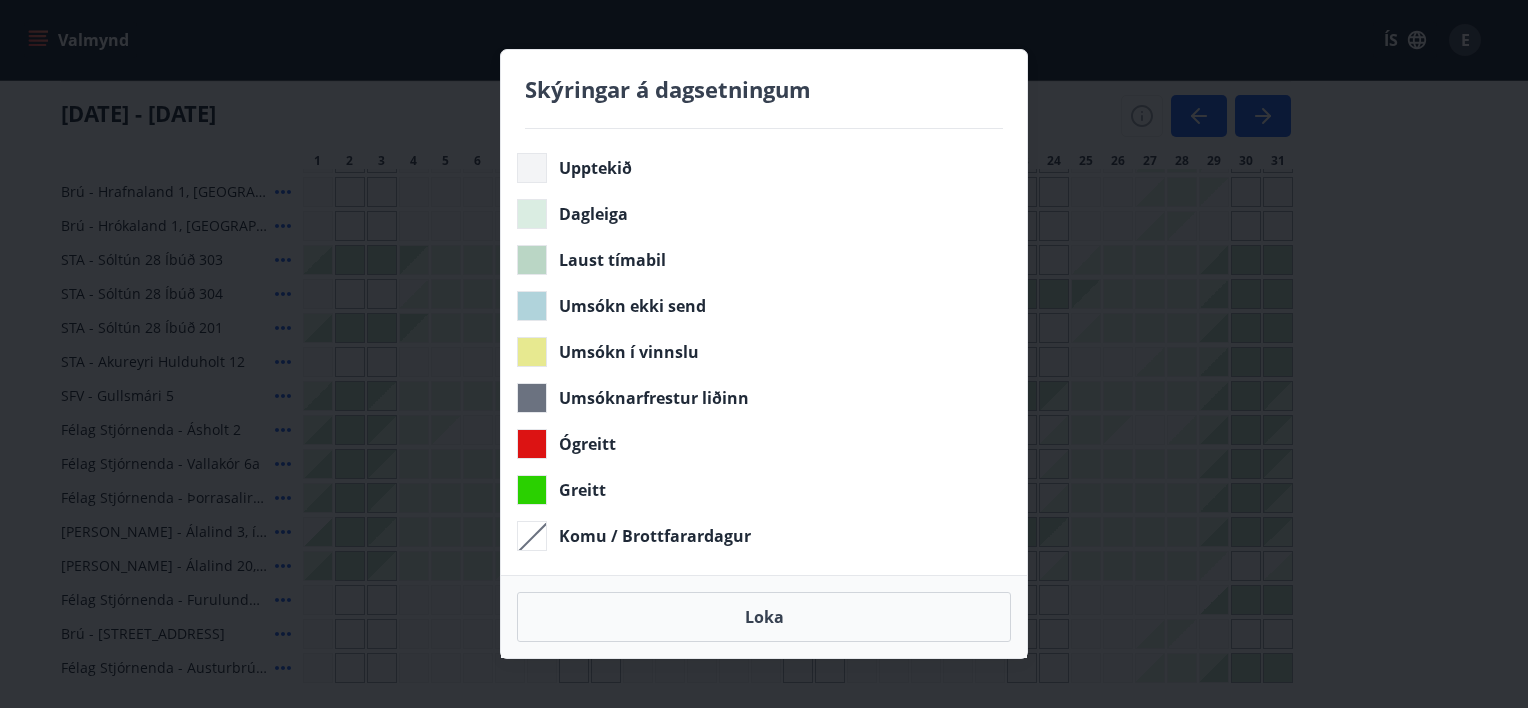 drag, startPoint x: 1481, startPoint y: 12, endPoint x: 1483, endPoint y: 2, distance: 10.198039 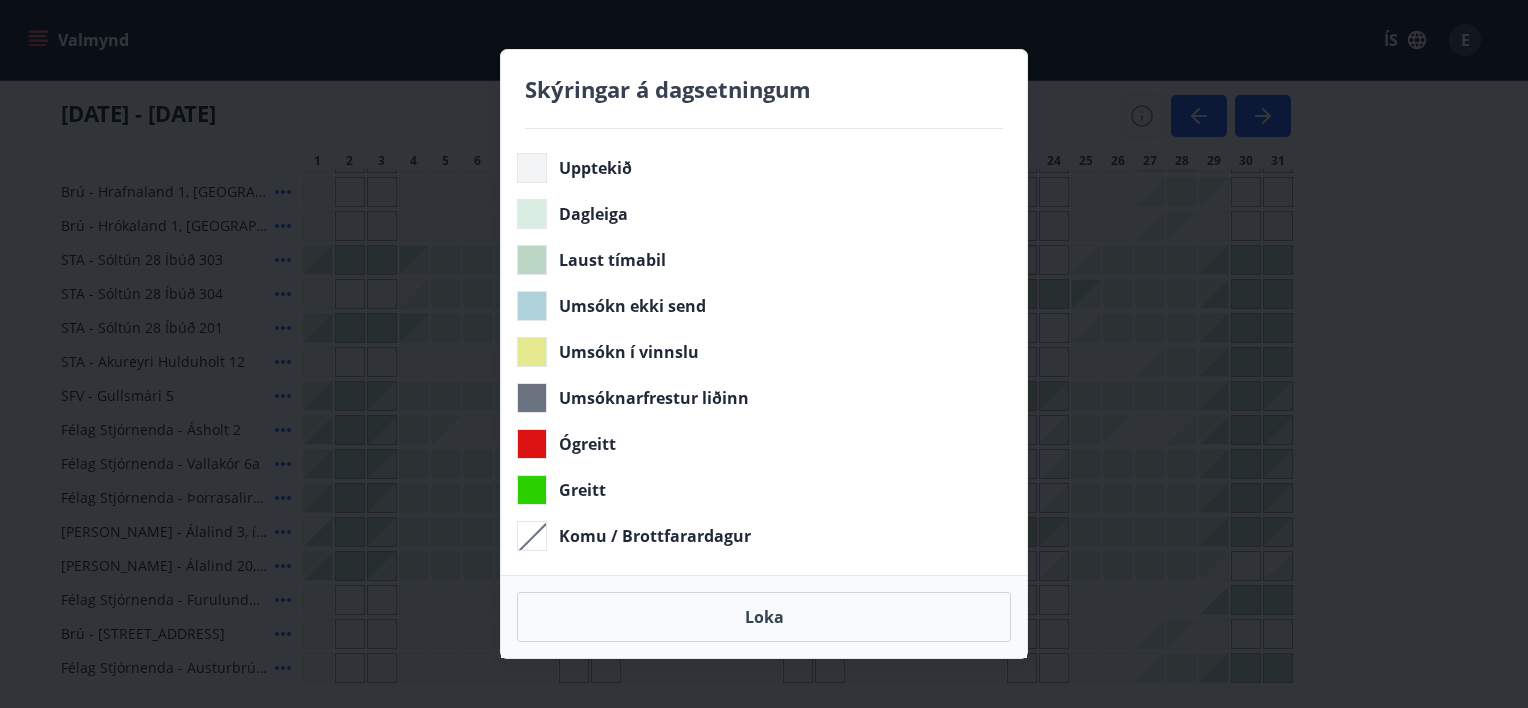 click on "Skýringar á dagsetningum Upptekið Dagleiga Laust tímabil Umsókn ekki send Umsókn í vinnslu Umsóknarfrestur liðinn Ógreitt Greitt Komu / Brottfarardagur Loka" at bounding box center (764, 354) 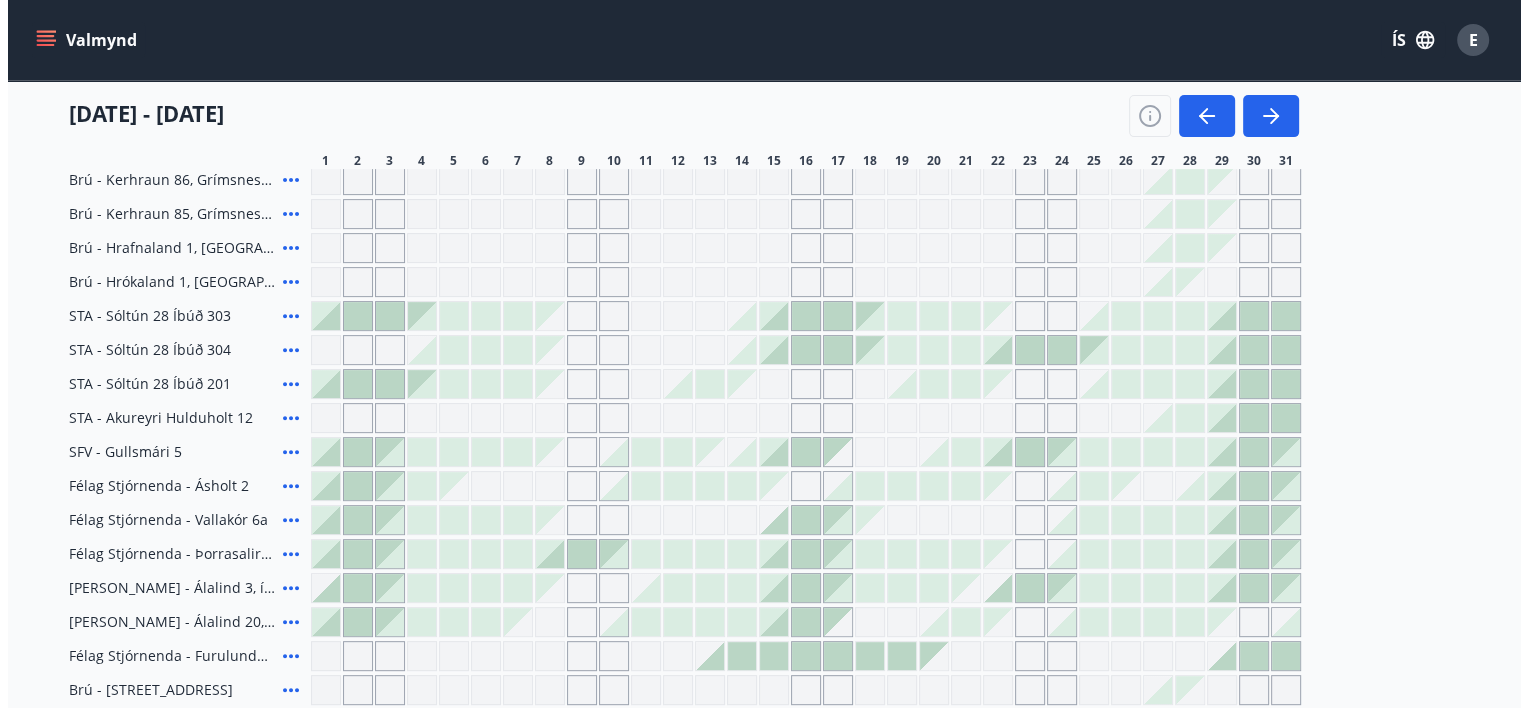 scroll, scrollTop: 600, scrollLeft: 0, axis: vertical 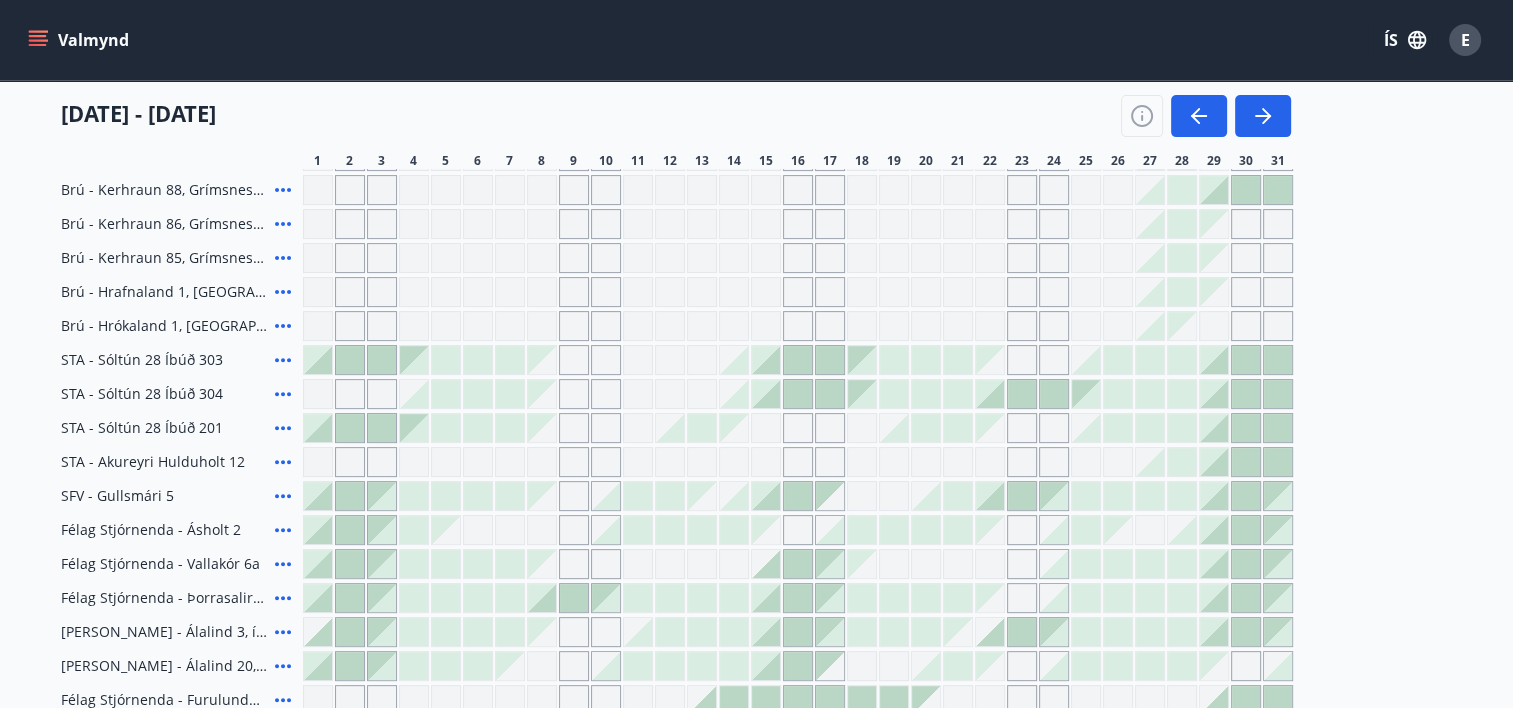 click on "E" at bounding box center (1465, 40) 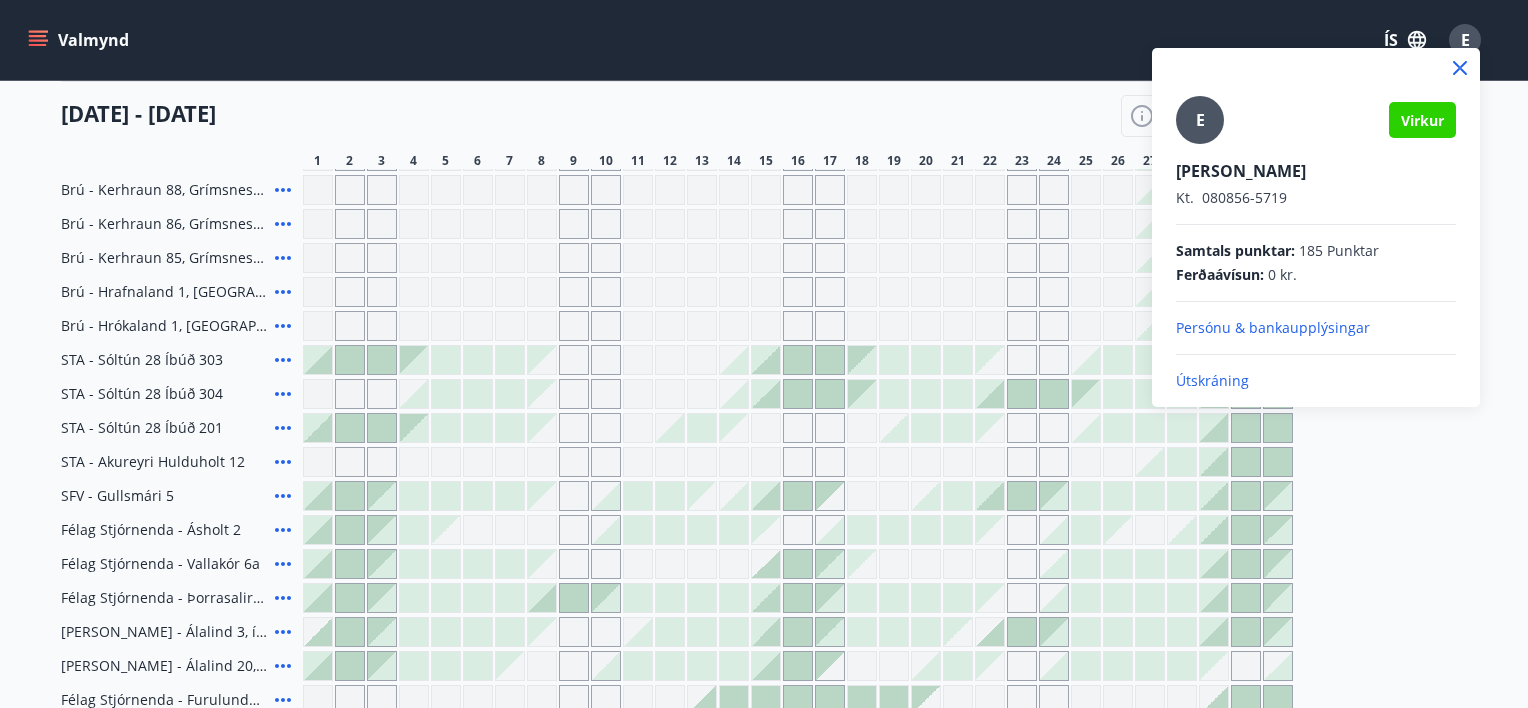 click on "Útskráning" at bounding box center [1316, 381] 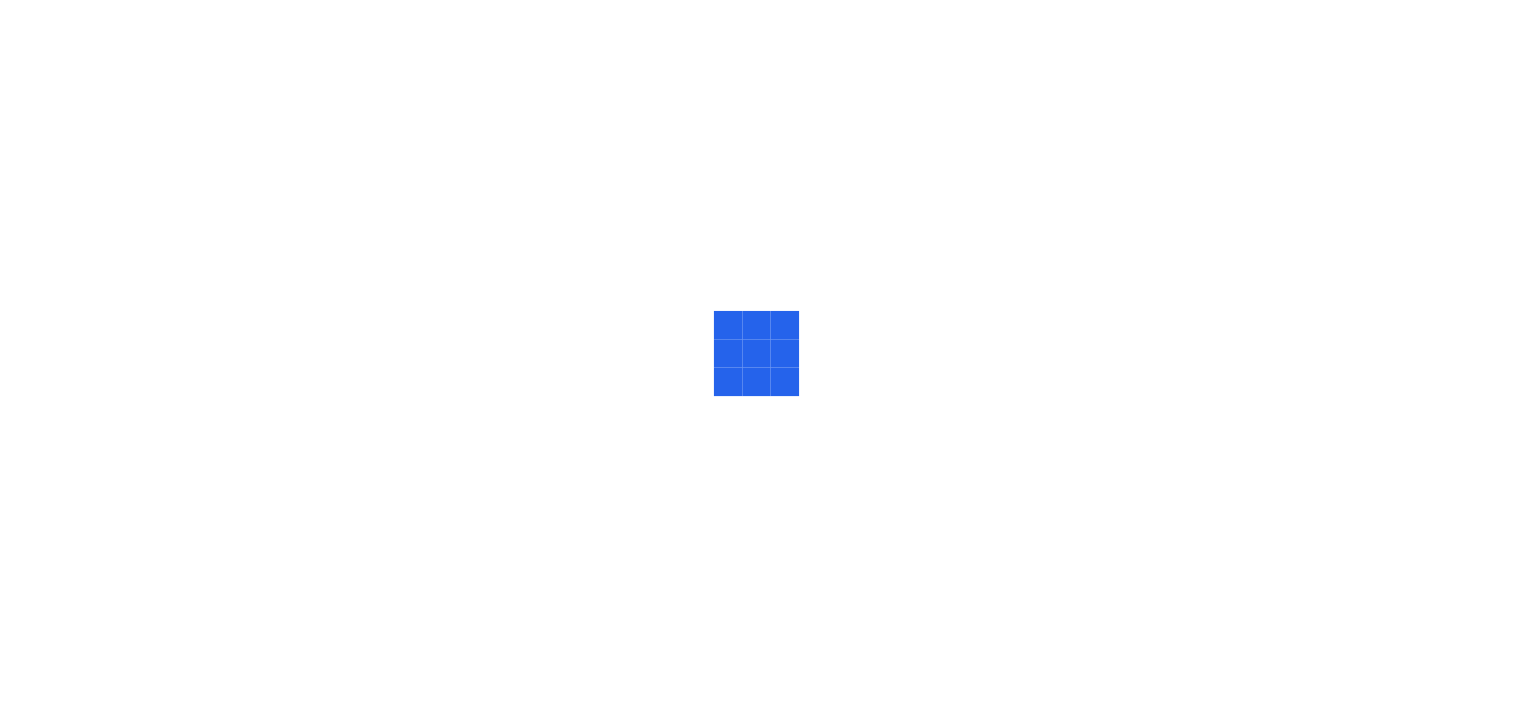 scroll, scrollTop: 0, scrollLeft: 0, axis: both 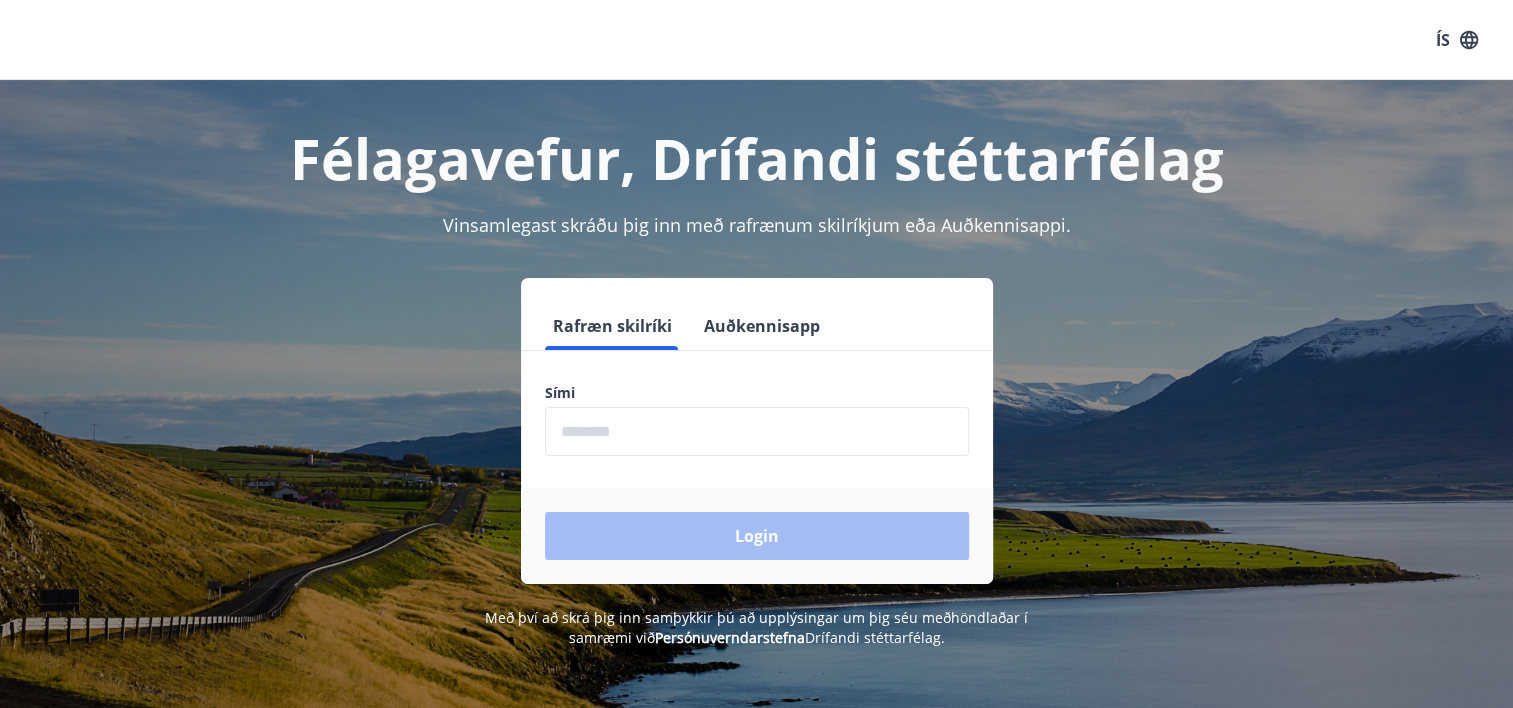 click at bounding box center [757, 431] 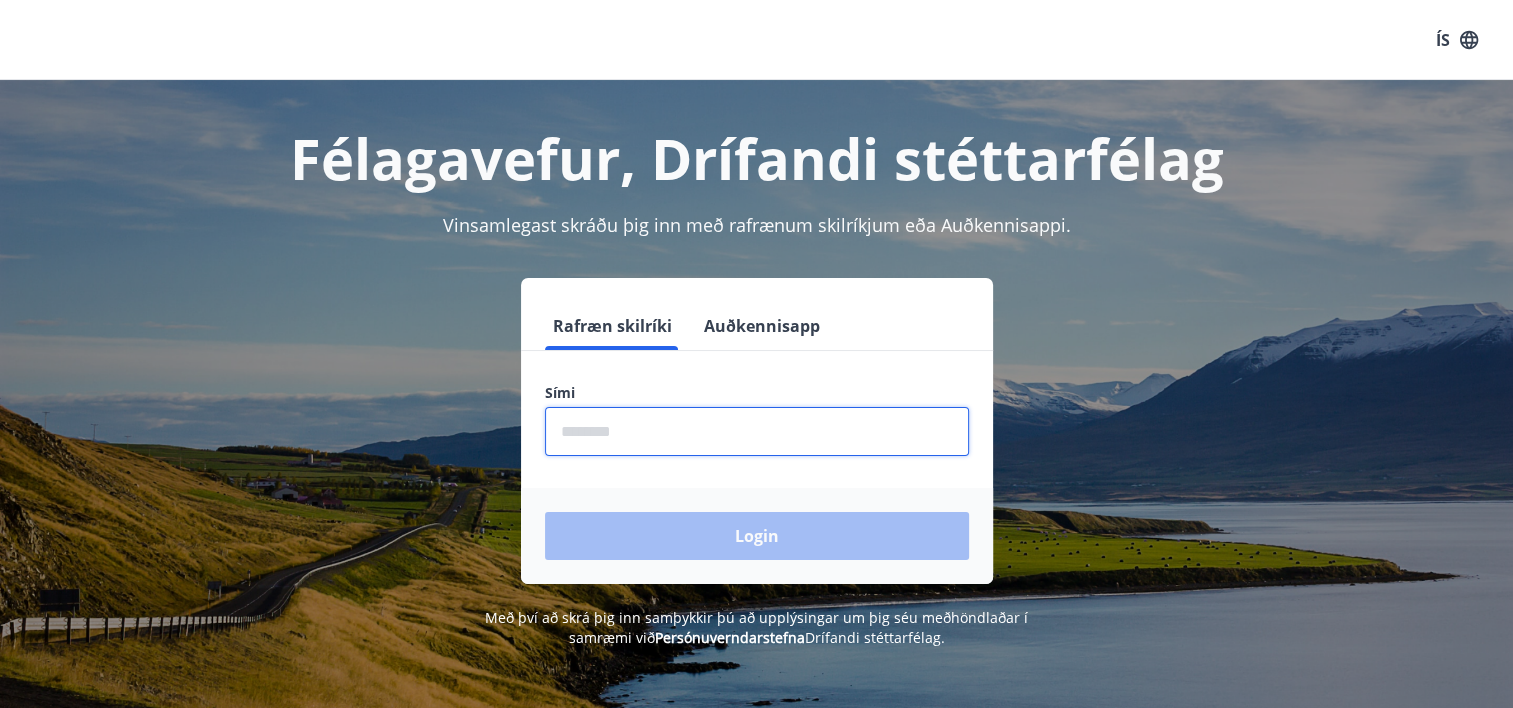 type on "********" 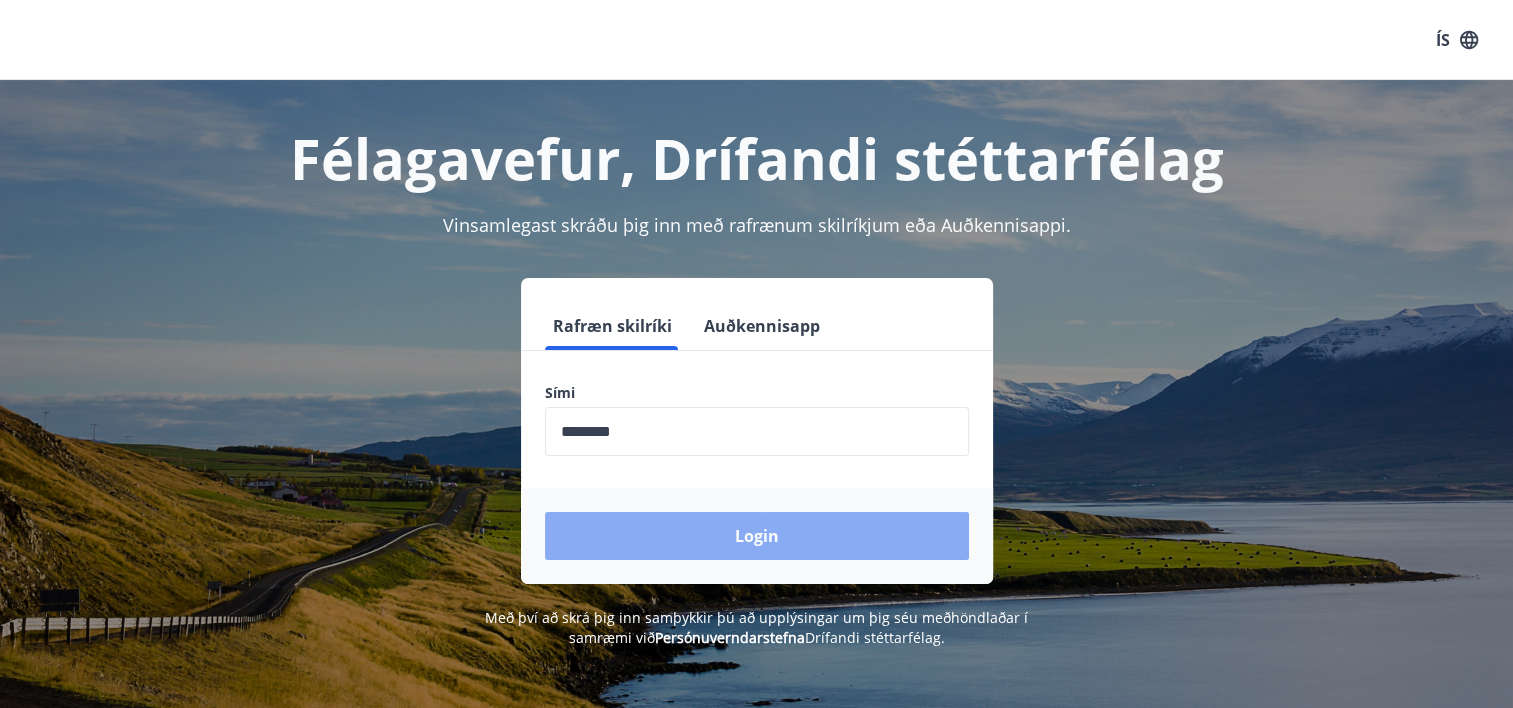 click on "Login" at bounding box center [757, 536] 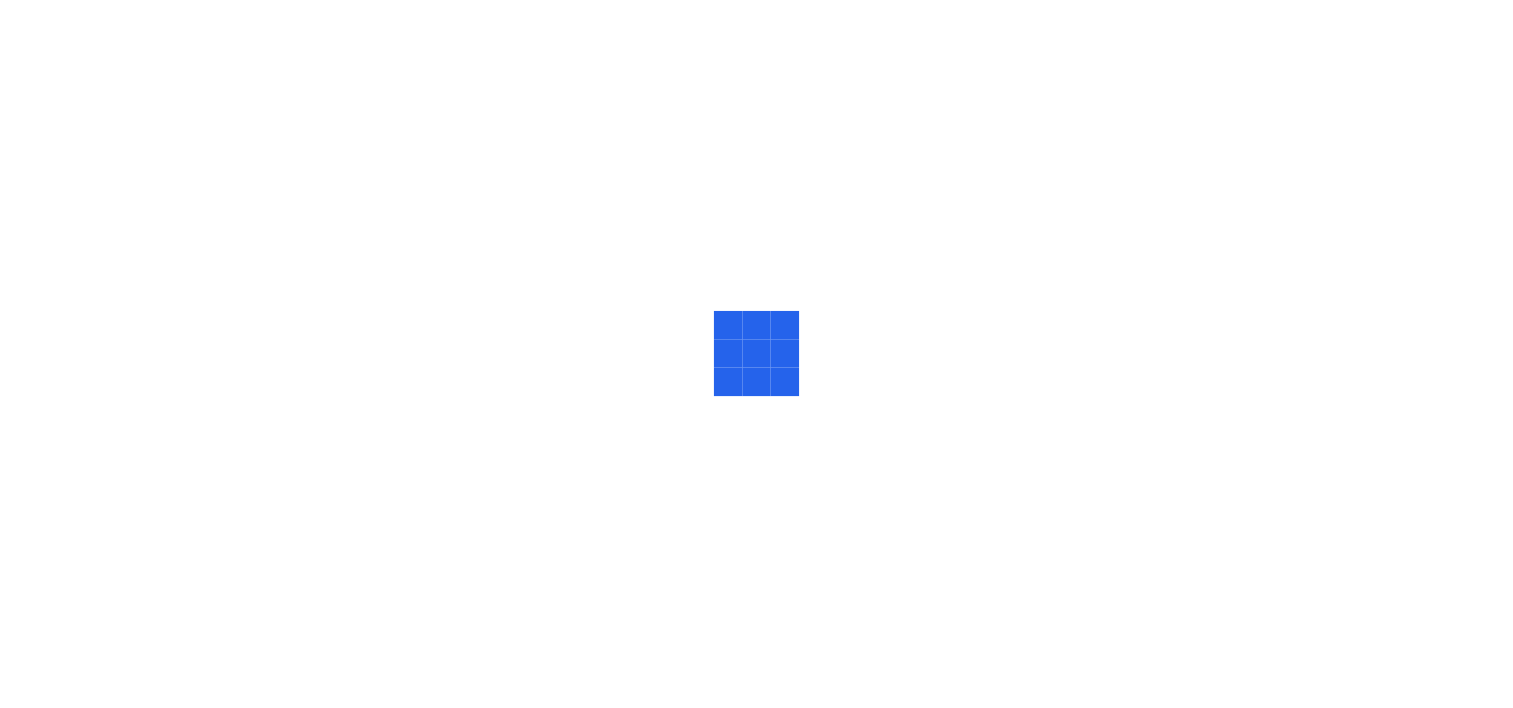 scroll, scrollTop: 0, scrollLeft: 0, axis: both 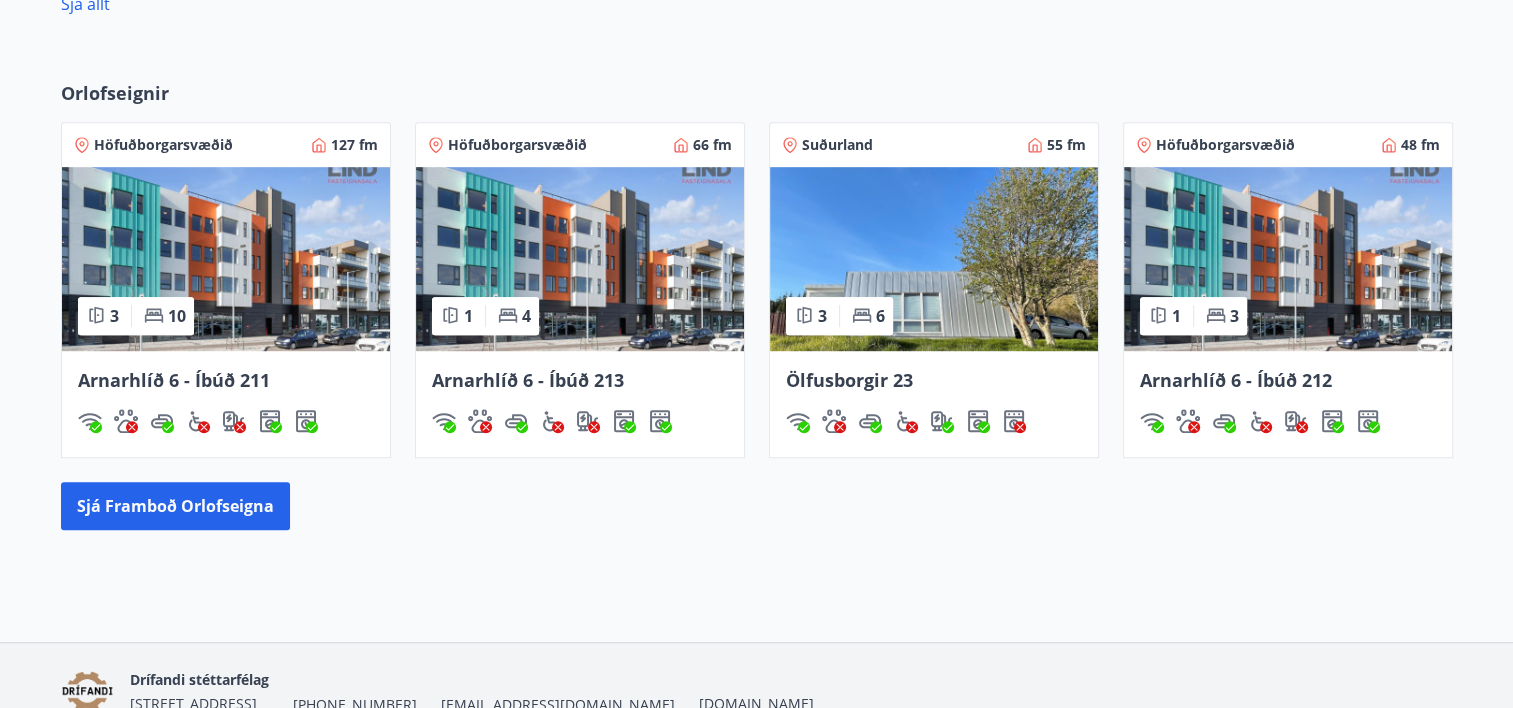 click on "Ölfusborgir 23" at bounding box center [849, 380] 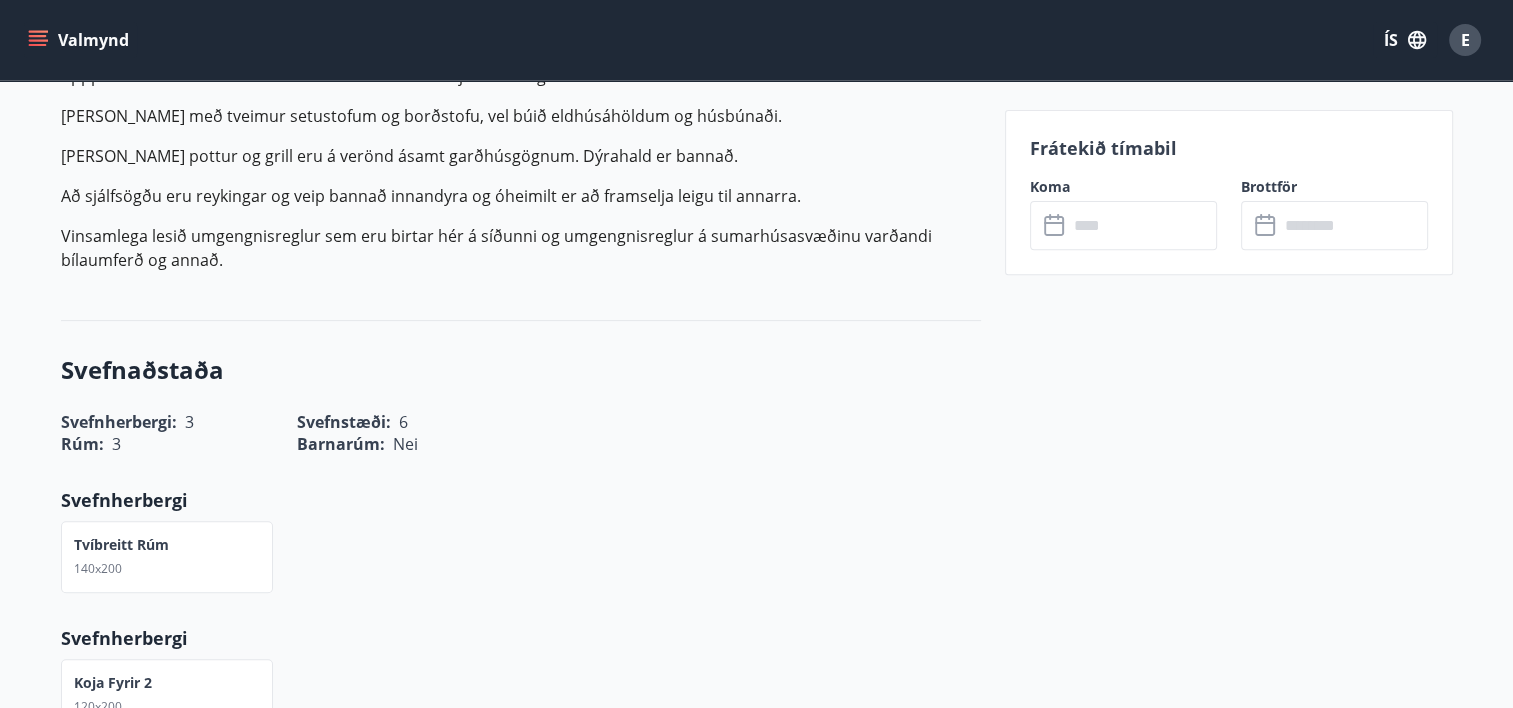 scroll, scrollTop: 700, scrollLeft: 0, axis: vertical 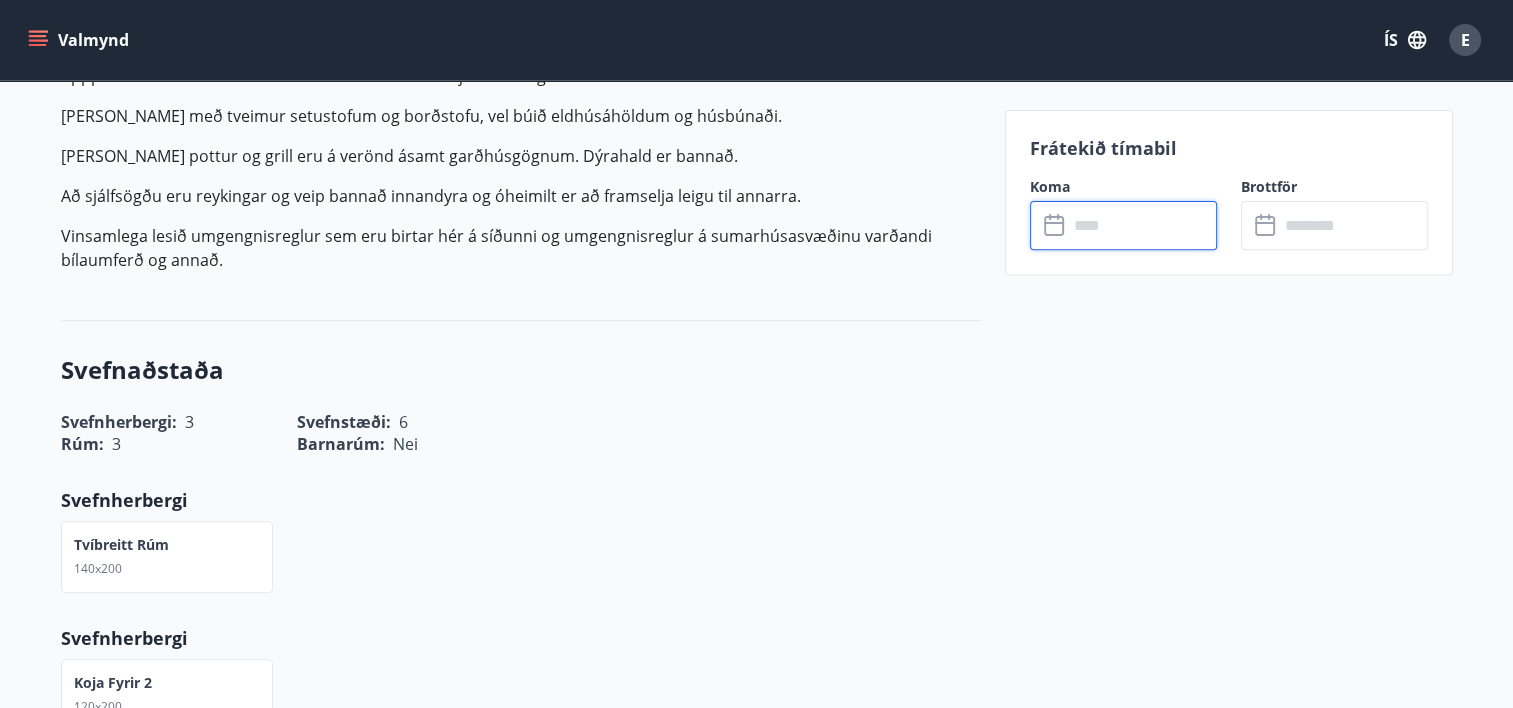 click at bounding box center [1142, 225] 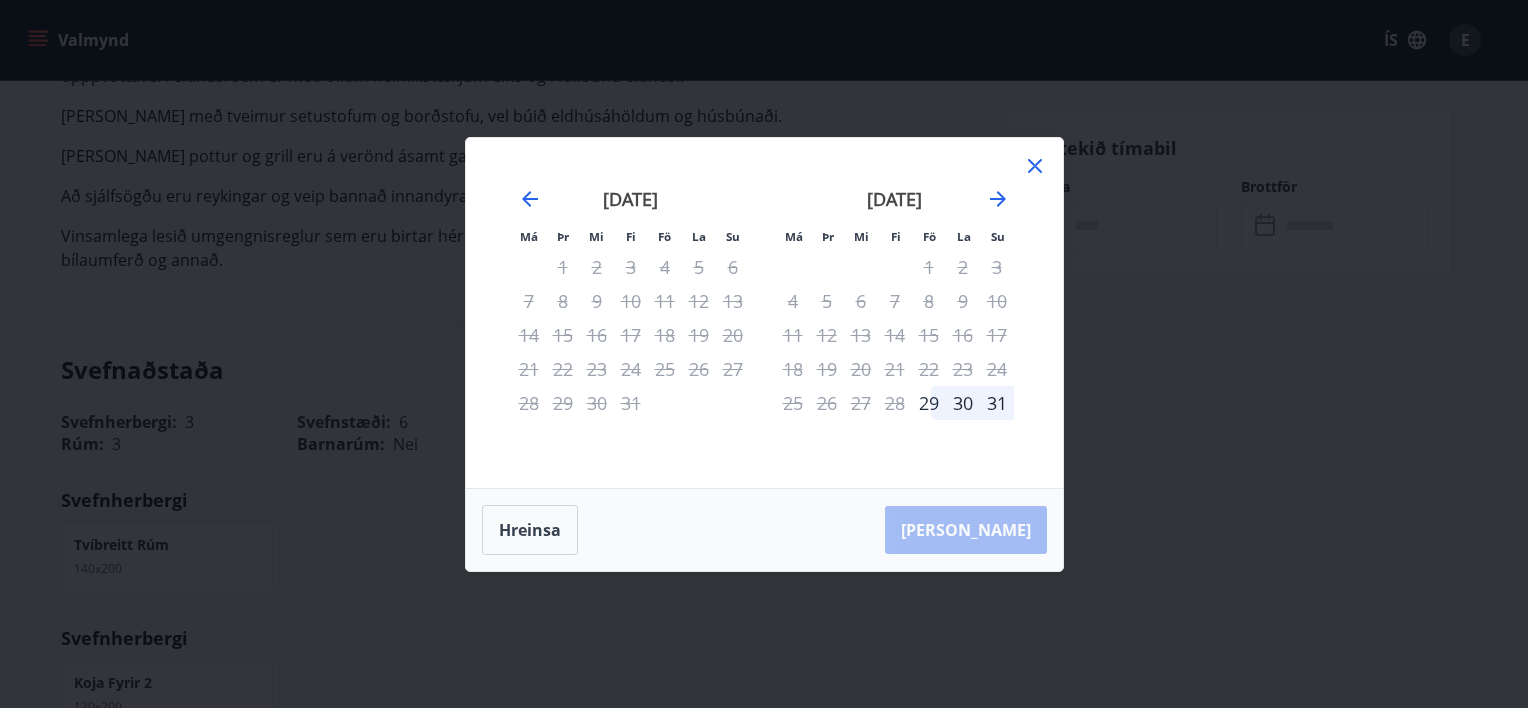 click 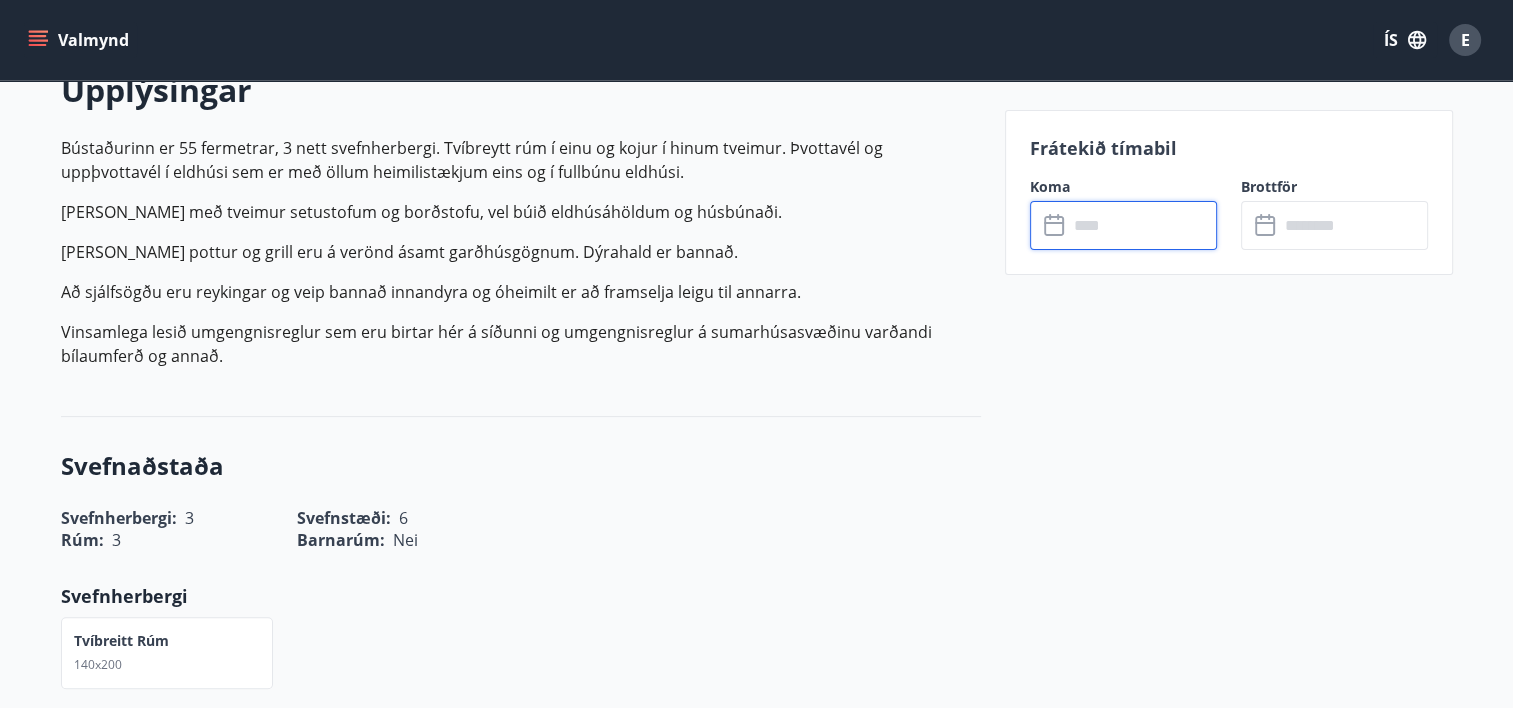 scroll, scrollTop: 600, scrollLeft: 0, axis: vertical 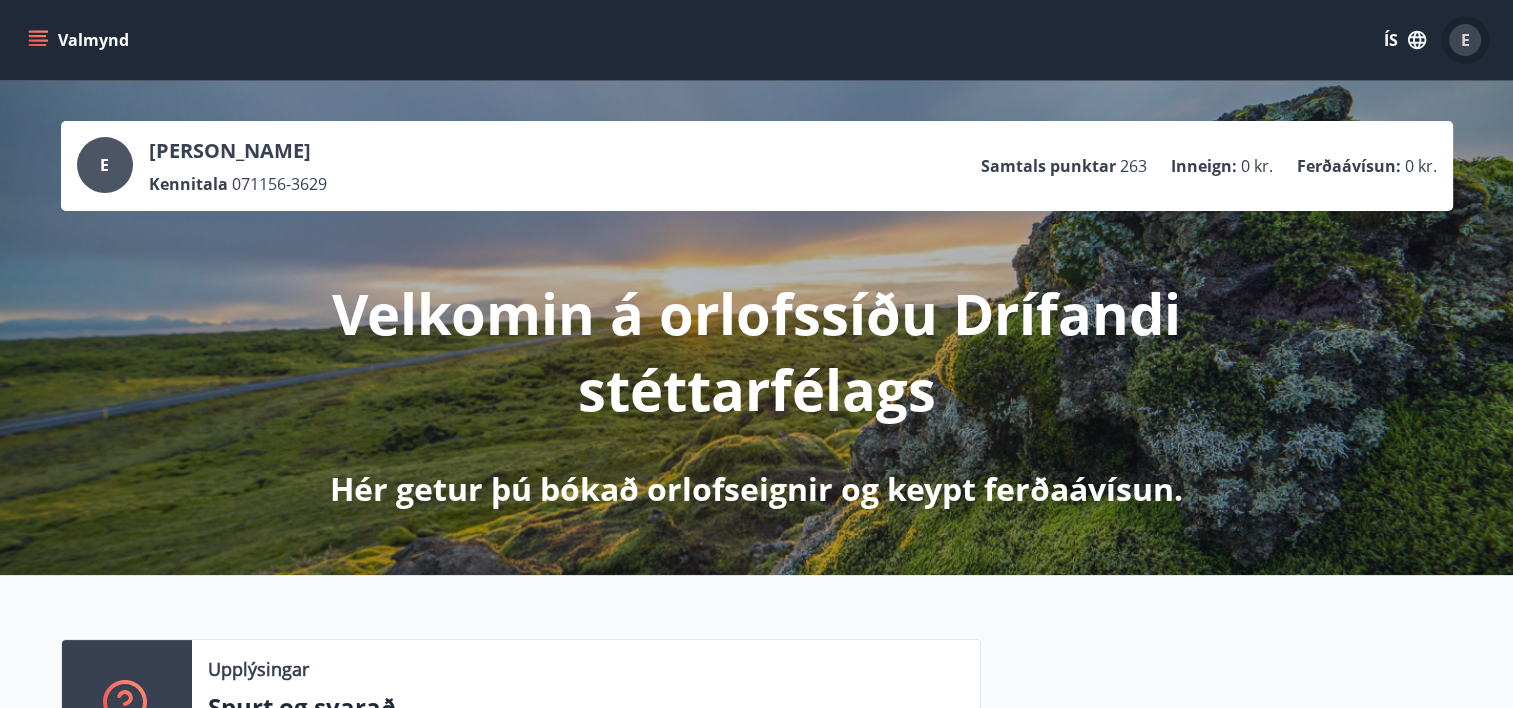 click on "E" at bounding box center [1465, 40] 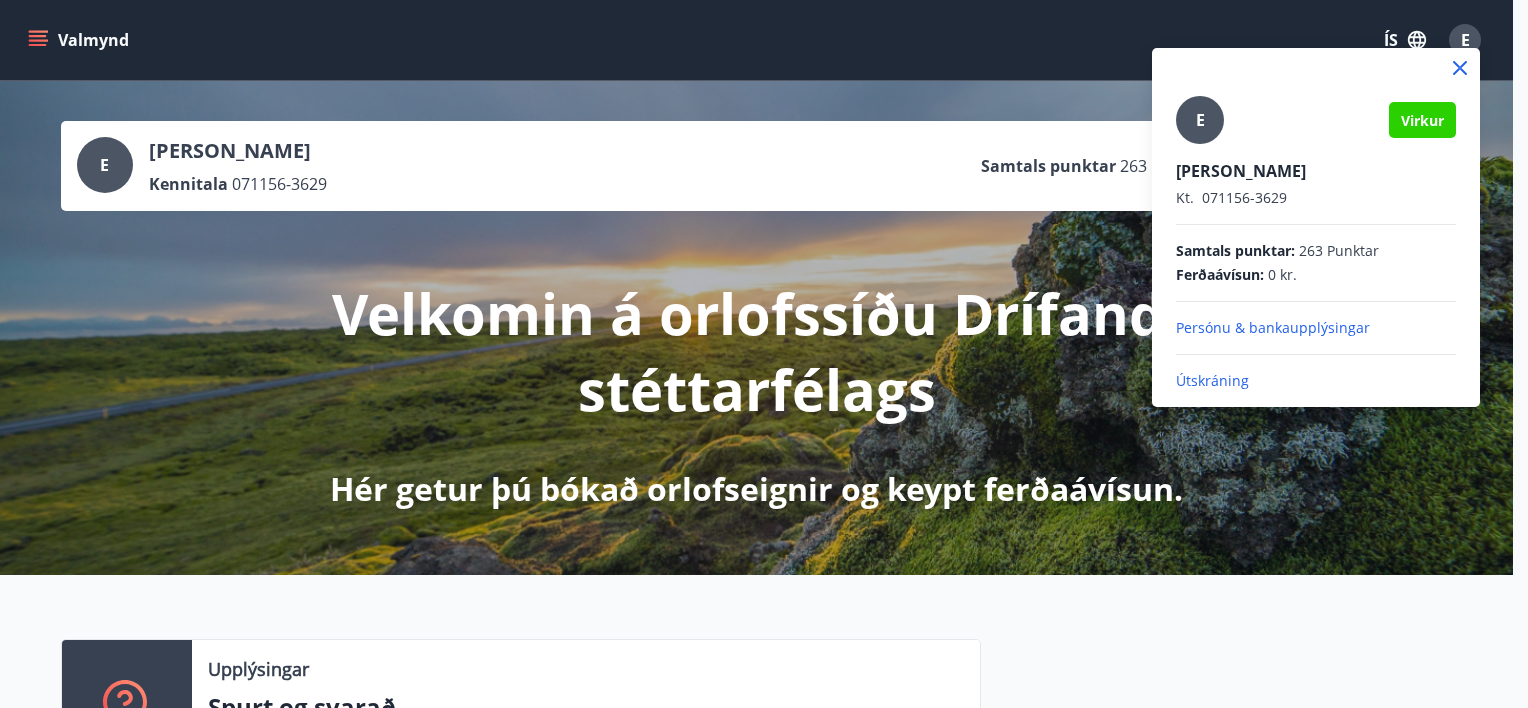 click on "Útskráning" at bounding box center [1316, 381] 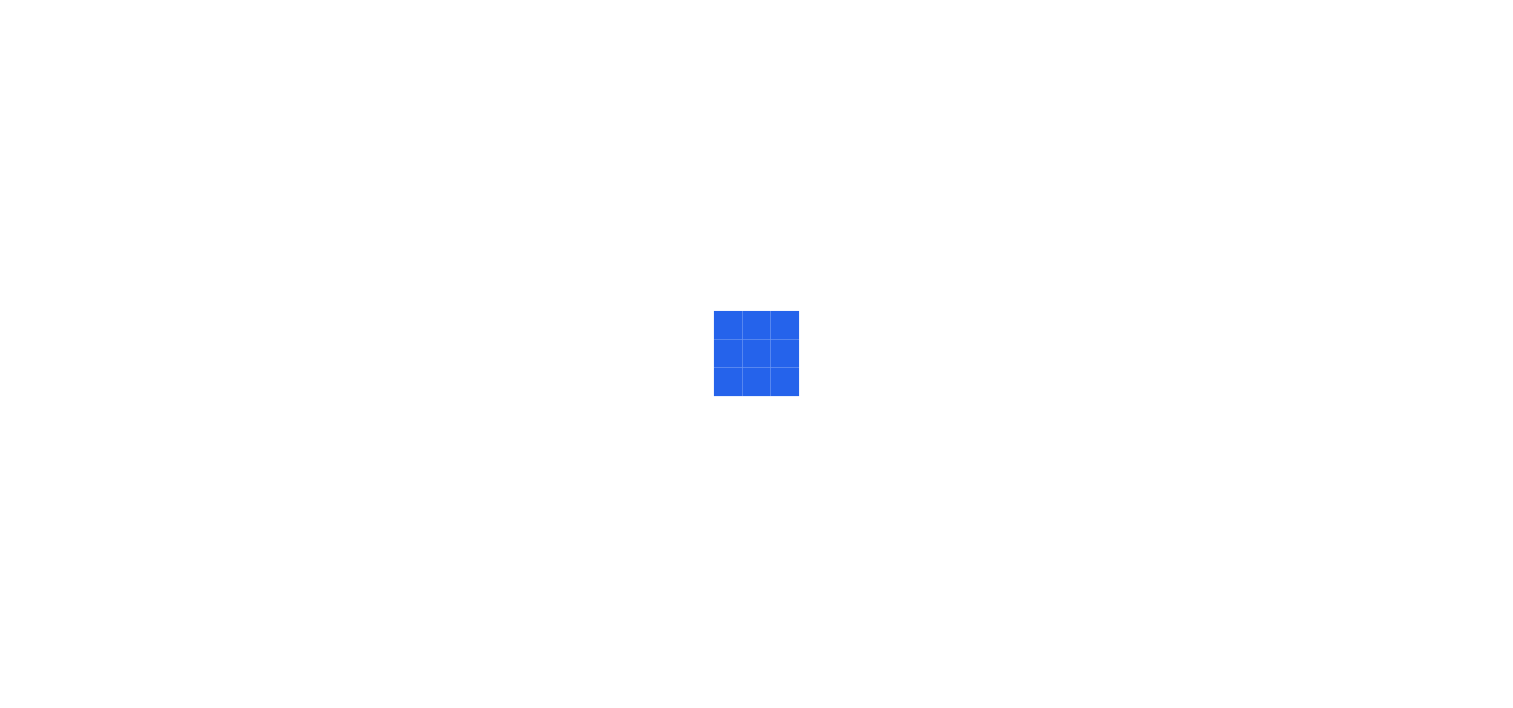 scroll, scrollTop: 0, scrollLeft: 0, axis: both 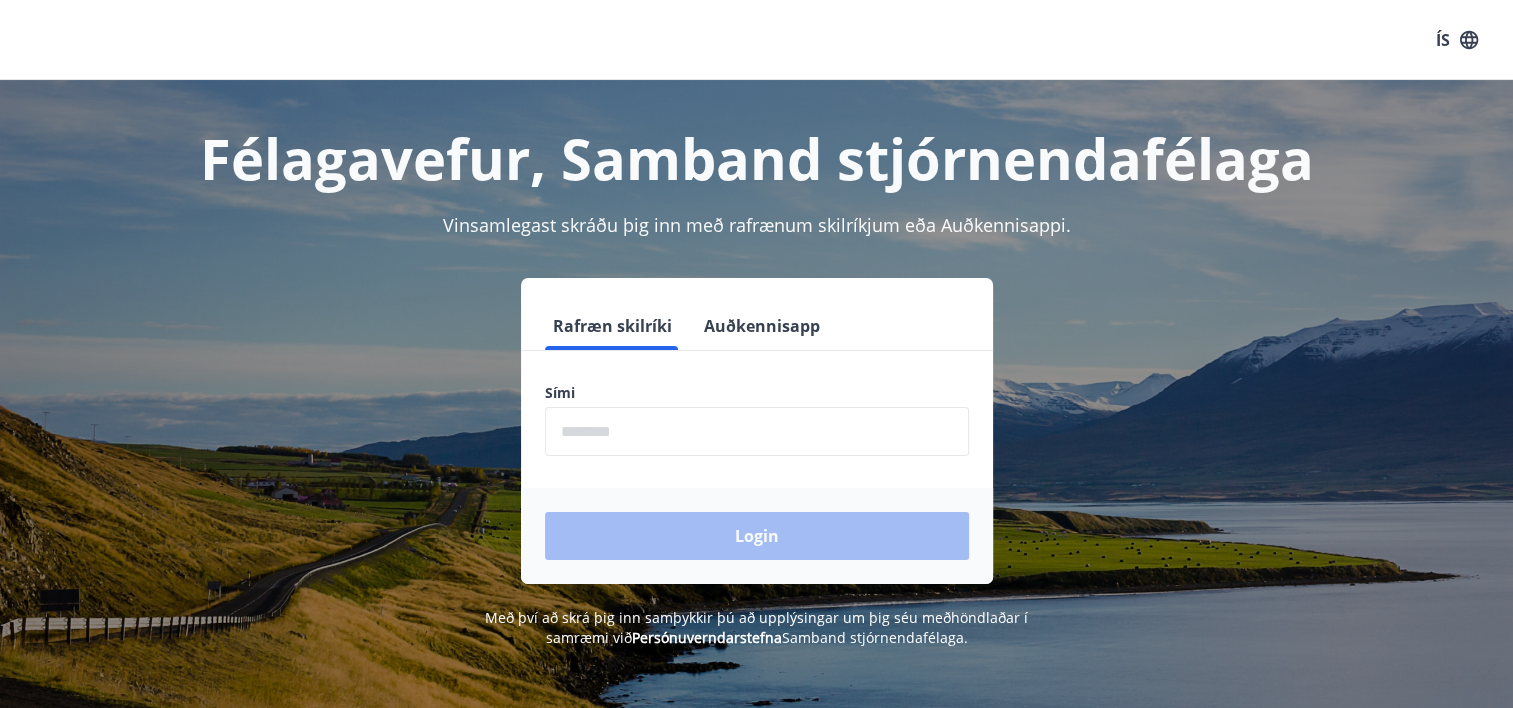 click at bounding box center (757, 431) 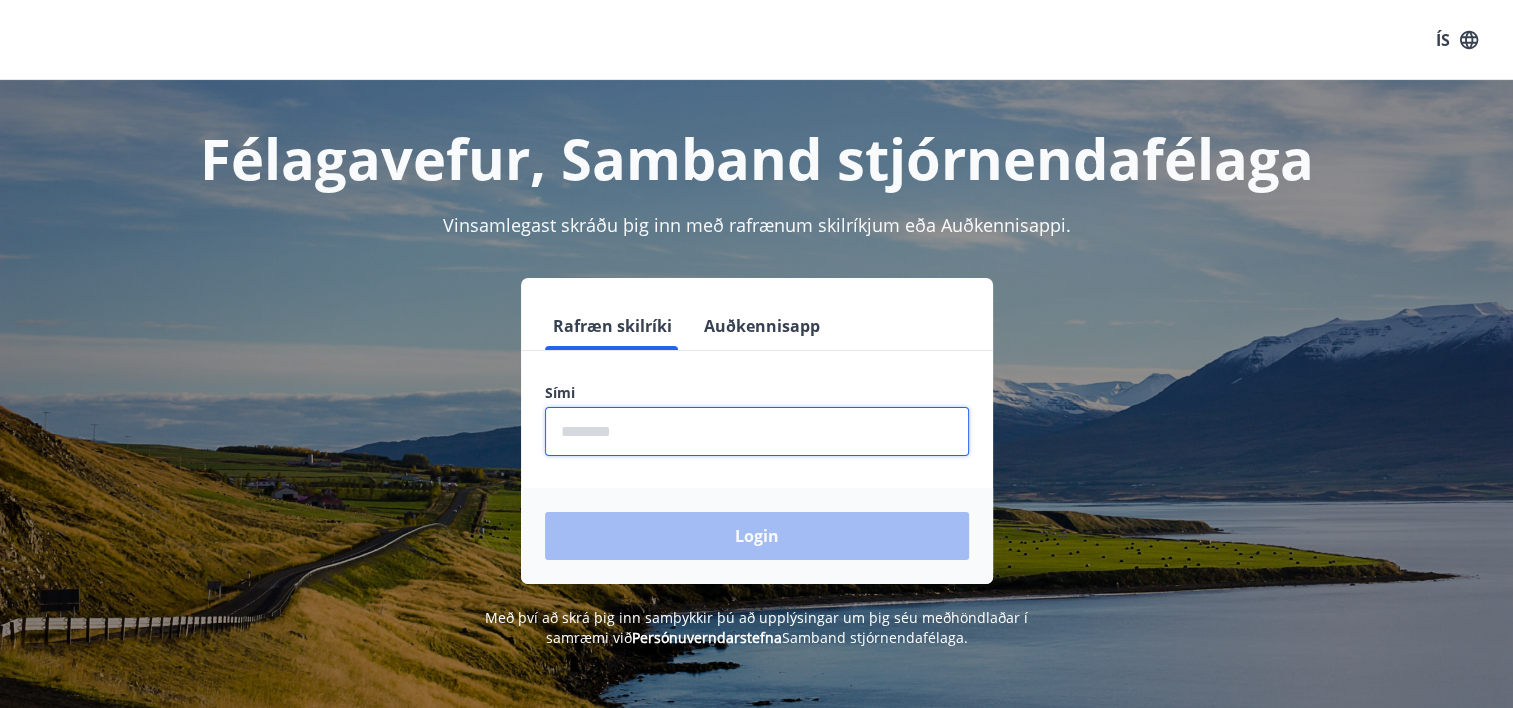 type on "********" 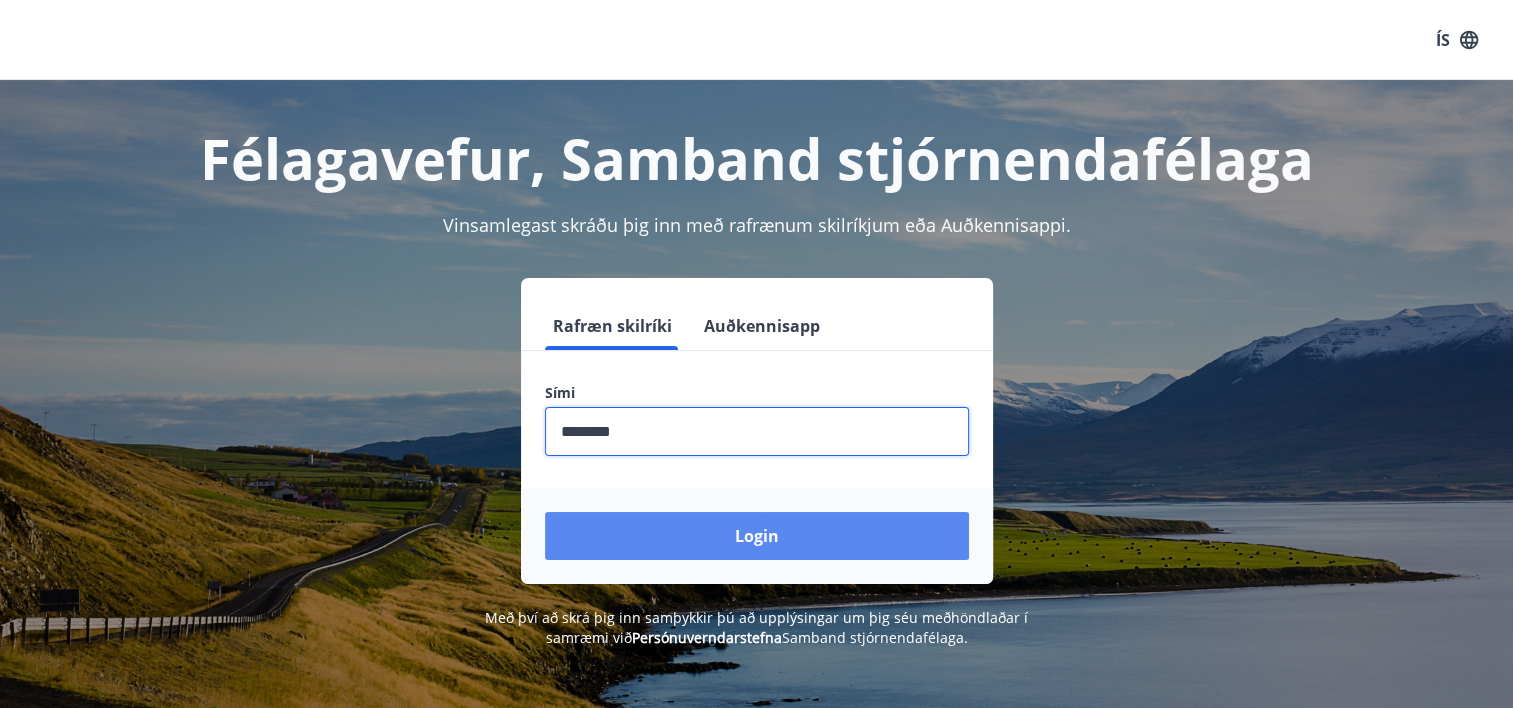 click on "Login" at bounding box center [757, 536] 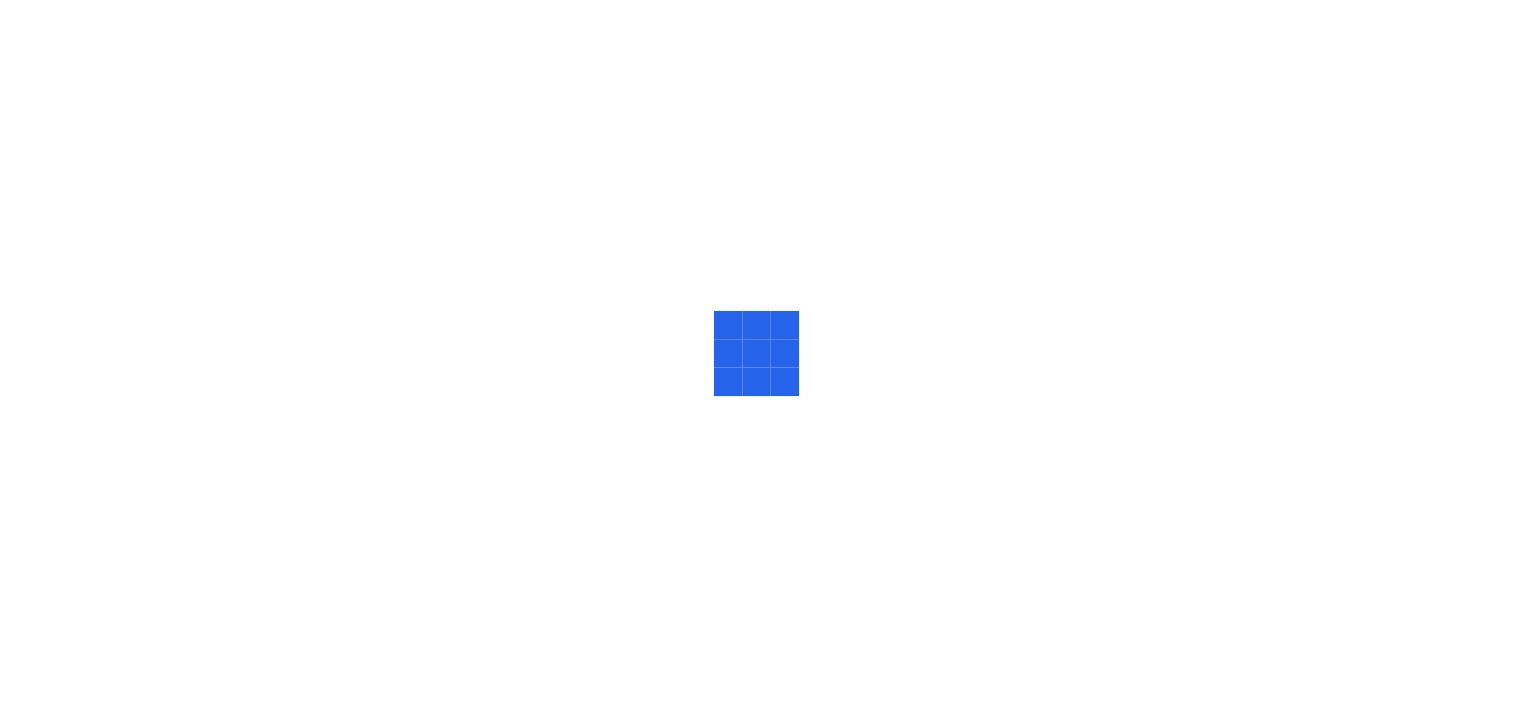 scroll, scrollTop: 0, scrollLeft: 0, axis: both 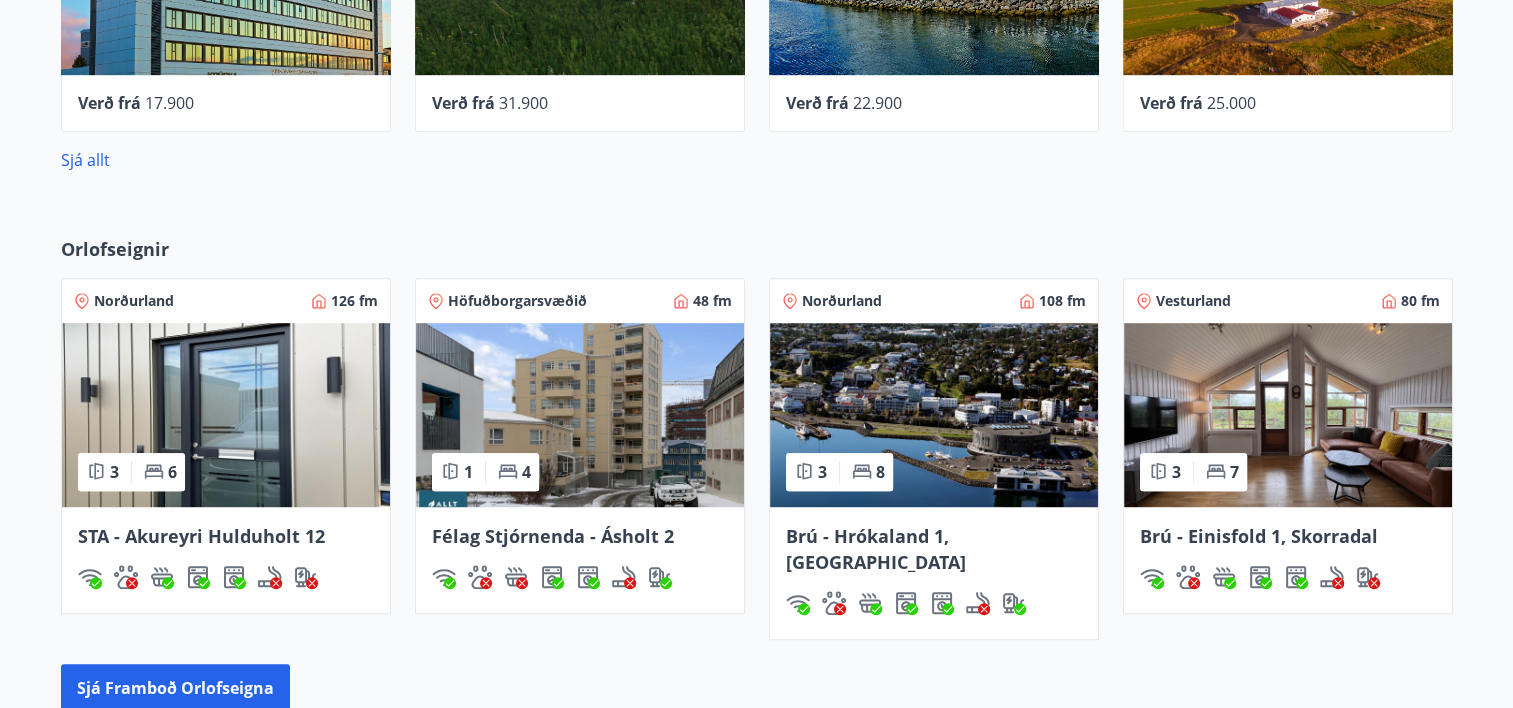 click on "Félag Stjórnenda - Ásholt 2" at bounding box center [553, 536] 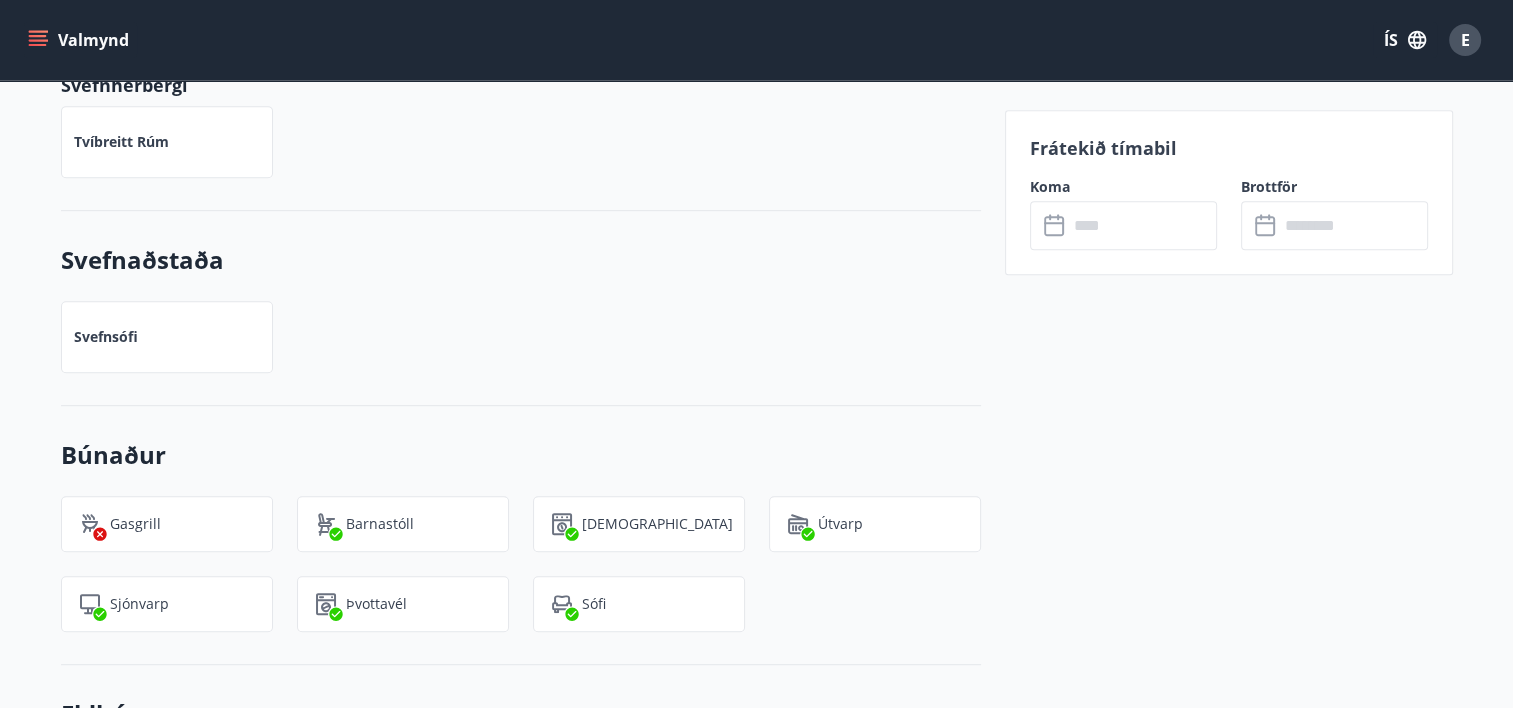 scroll, scrollTop: 1019, scrollLeft: 0, axis: vertical 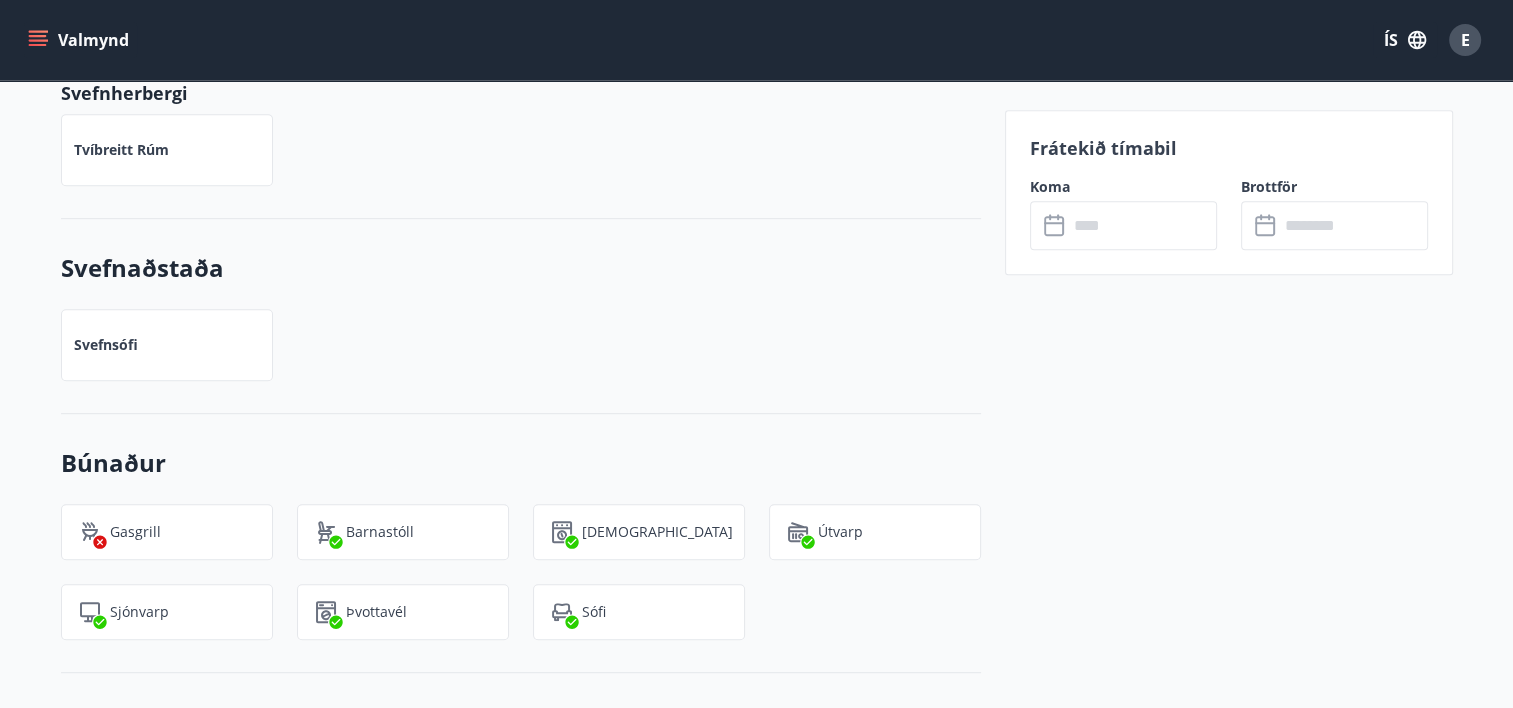 click on "Valmynd" at bounding box center (80, 40) 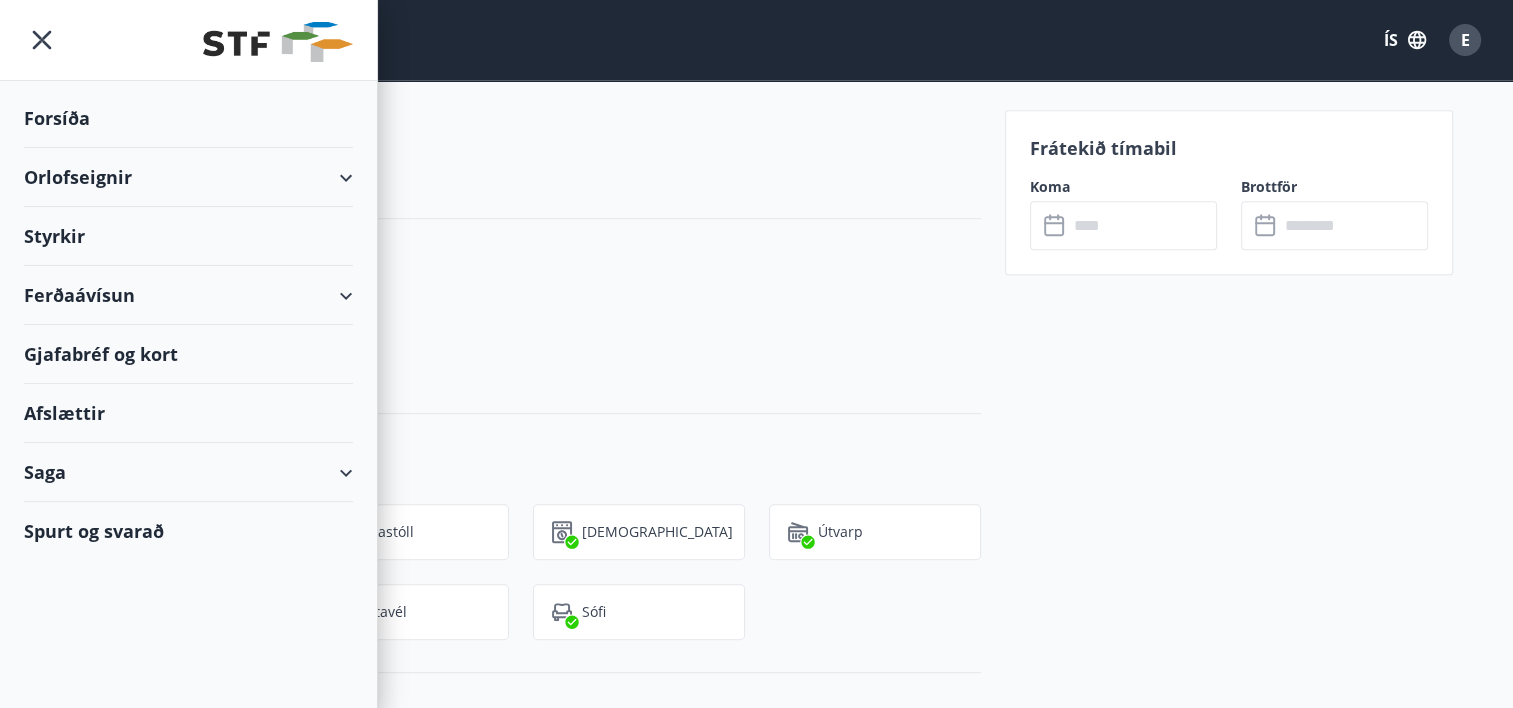 click on "Orlofseignir" at bounding box center (188, 177) 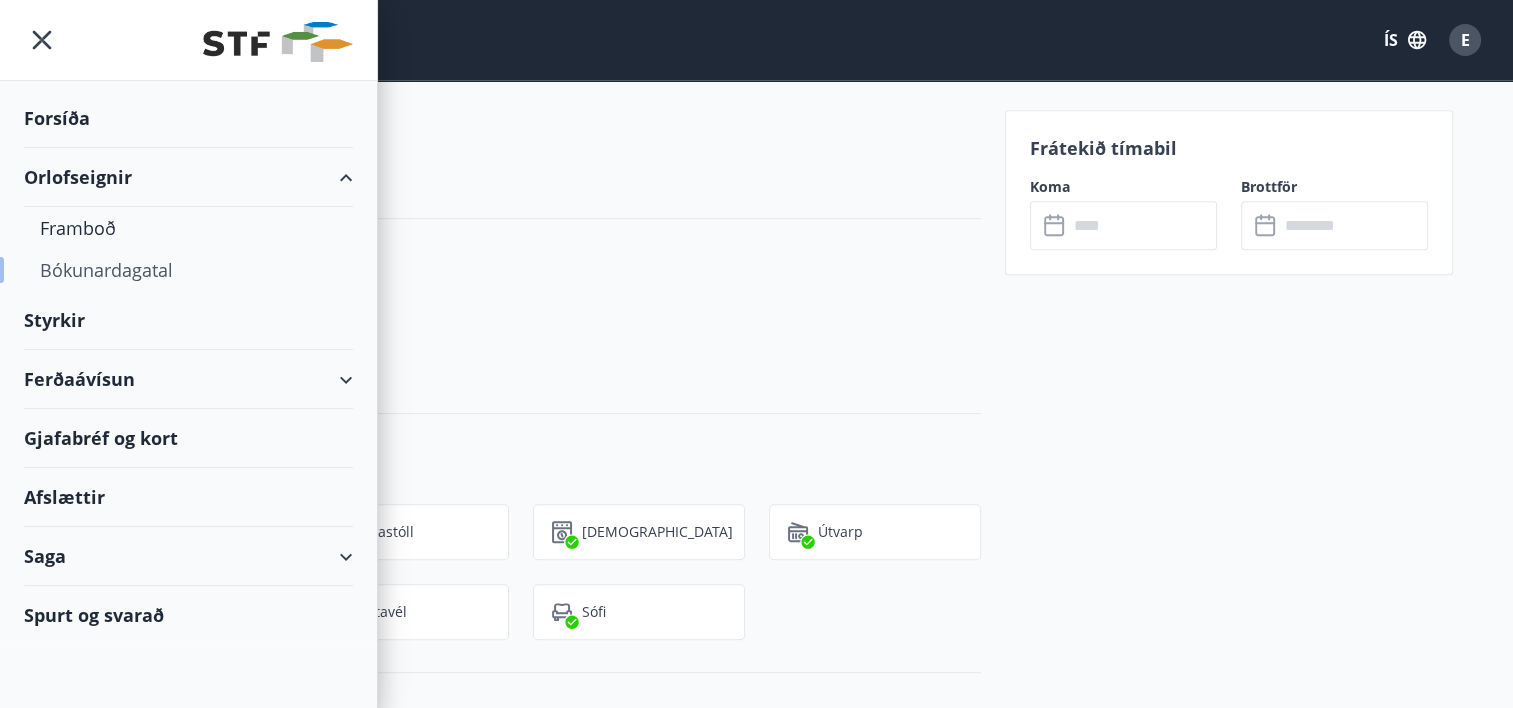 click on "Bókunardagatal" at bounding box center (188, 270) 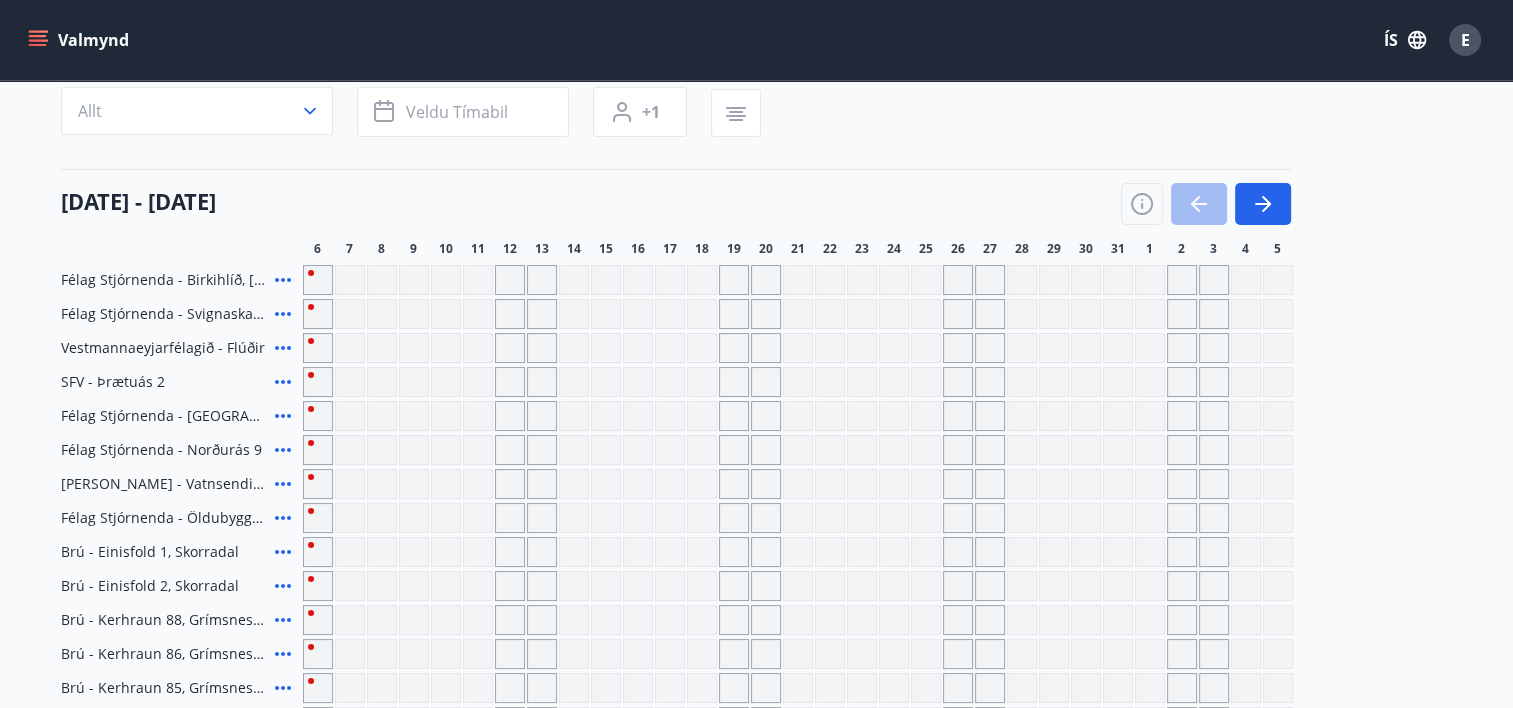scroll, scrollTop: 922, scrollLeft: 0, axis: vertical 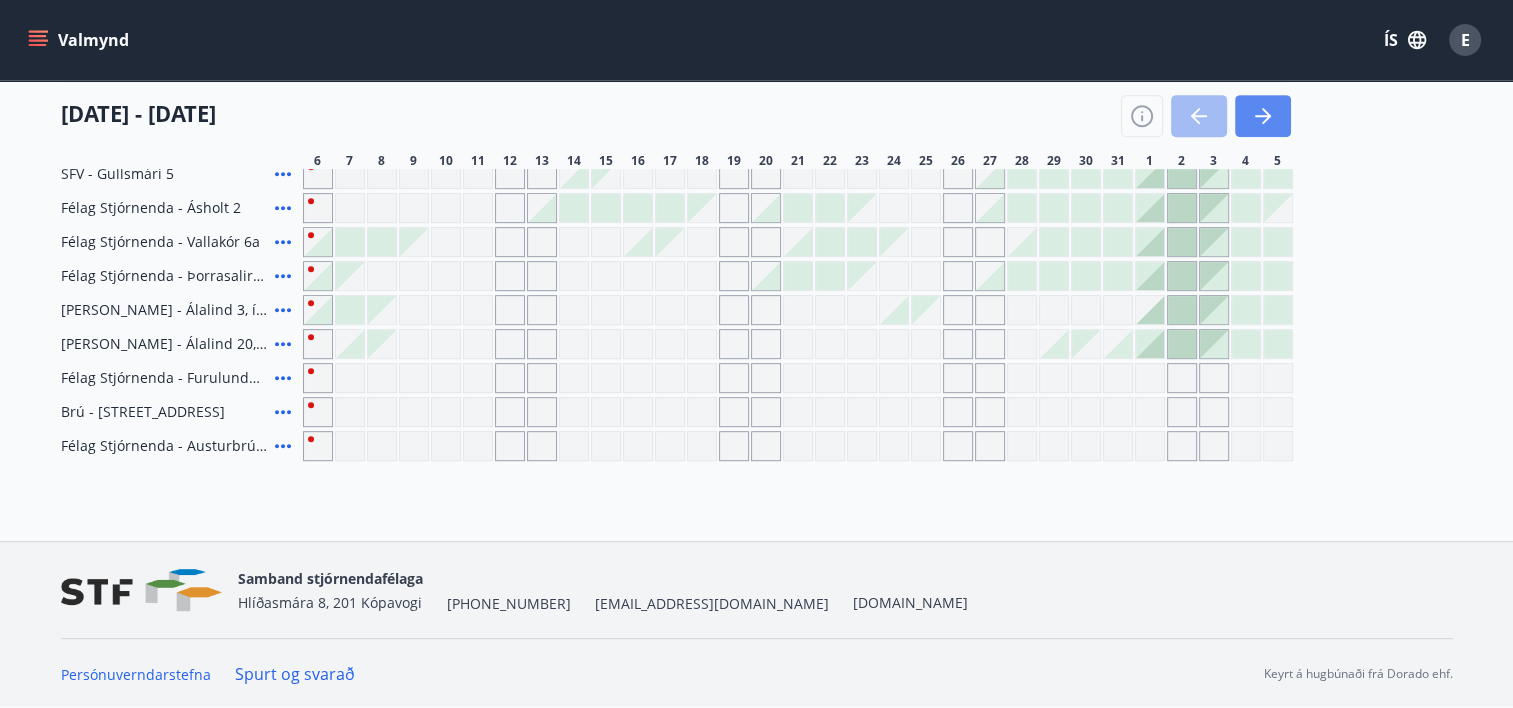click 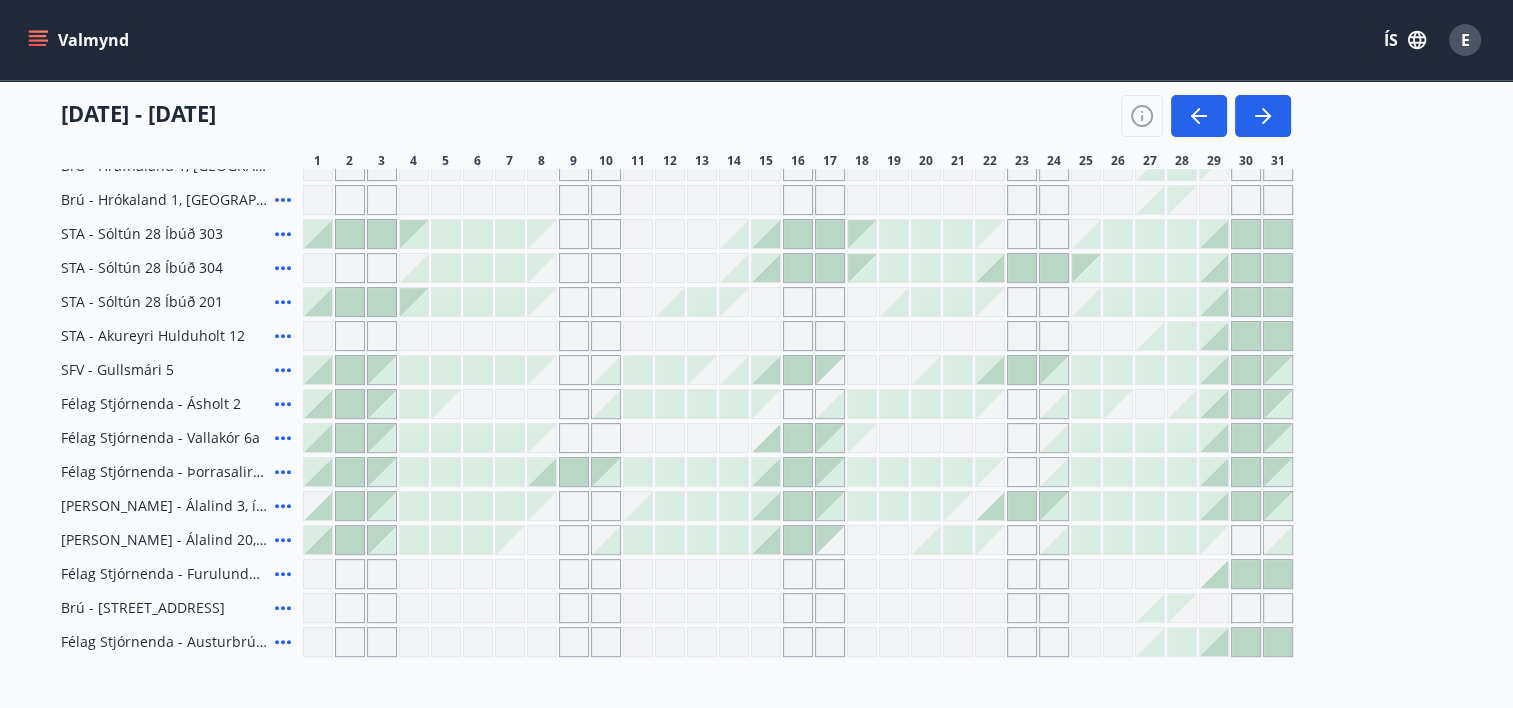 scroll, scrollTop: 722, scrollLeft: 0, axis: vertical 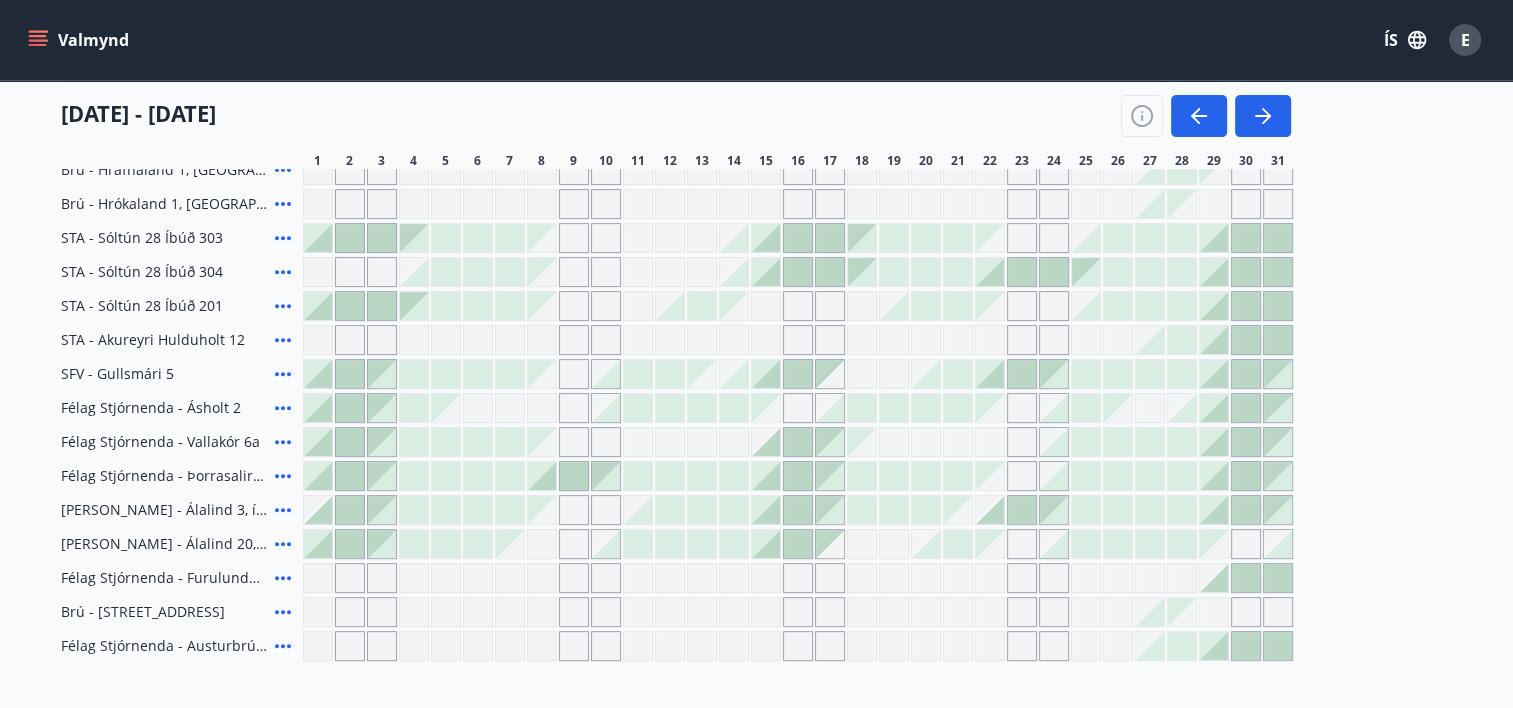 click at bounding box center (510, 476) 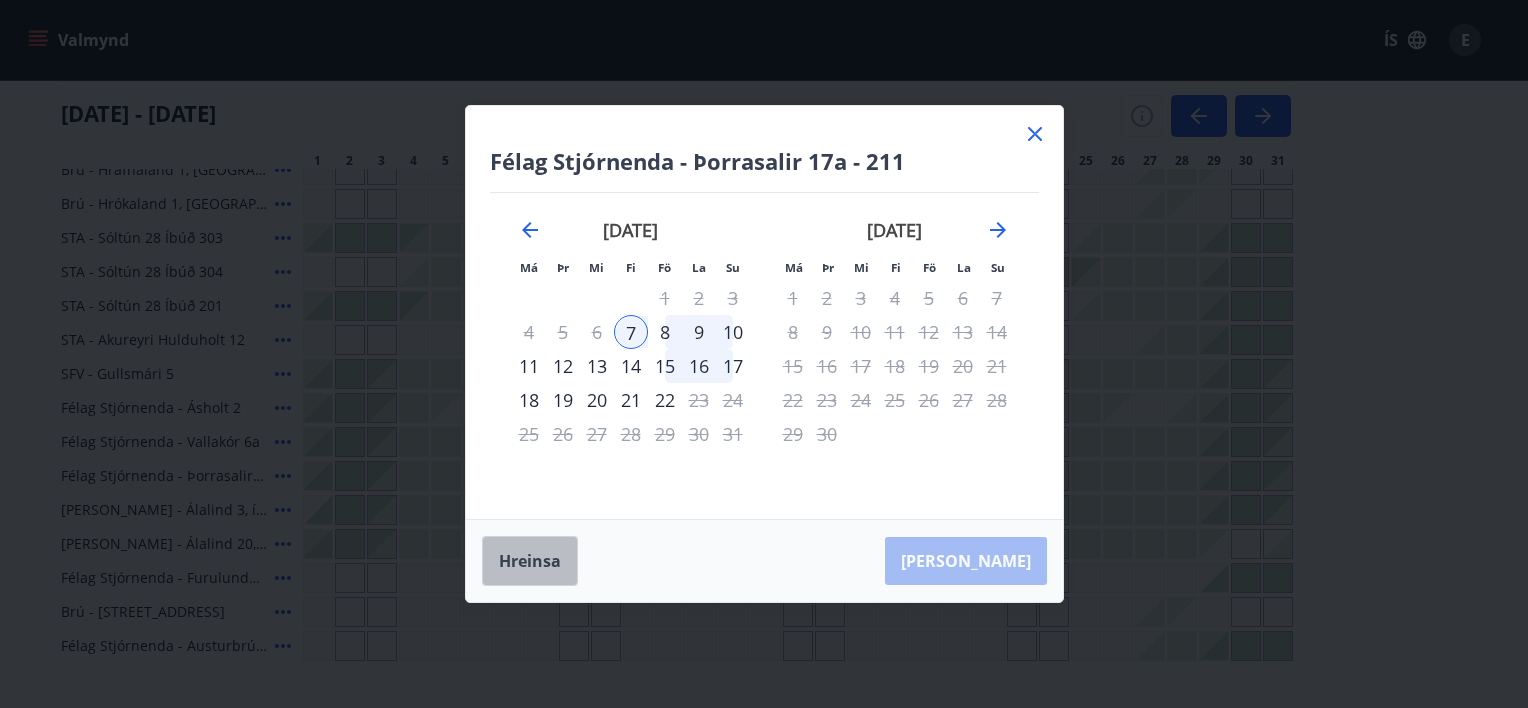 click on "Hreinsa" at bounding box center [530, 561] 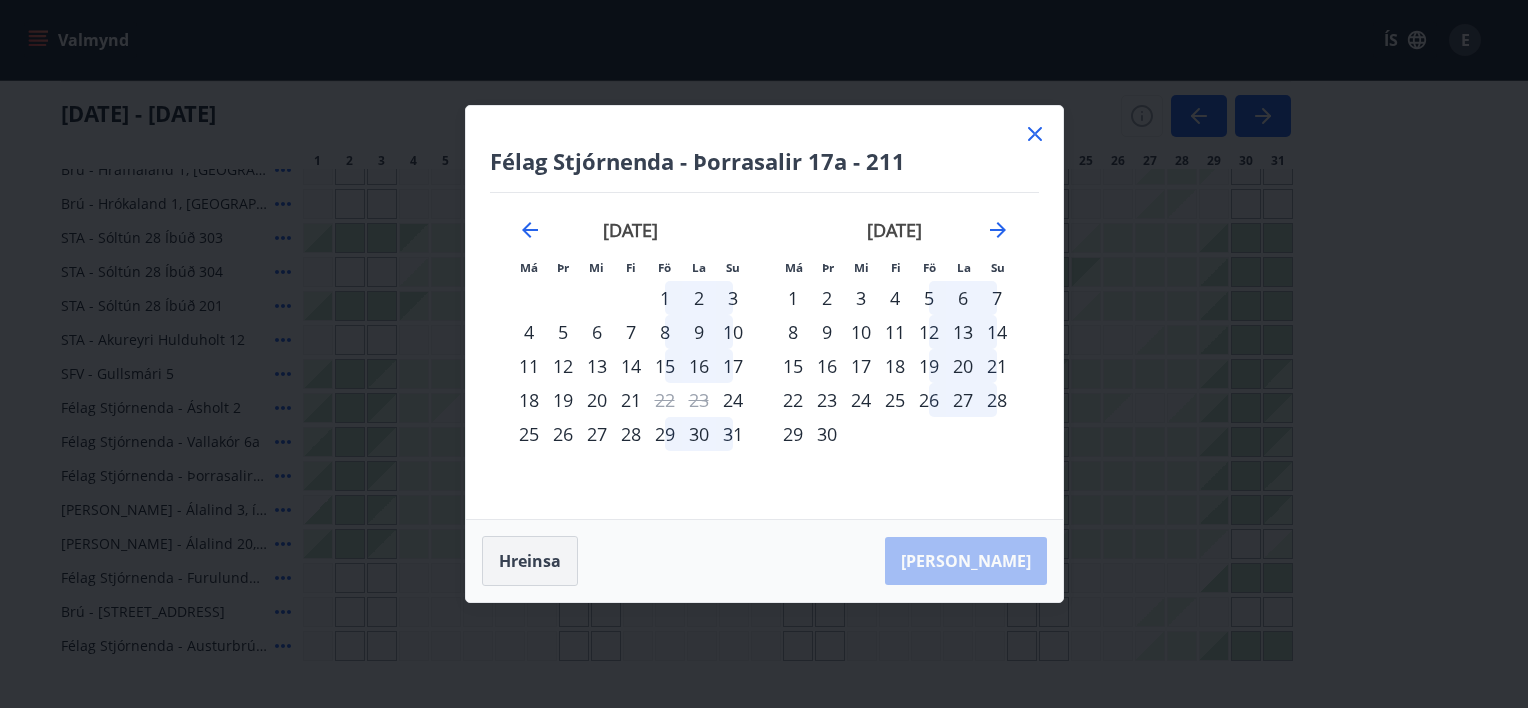 click on "Hreinsa" at bounding box center [530, 561] 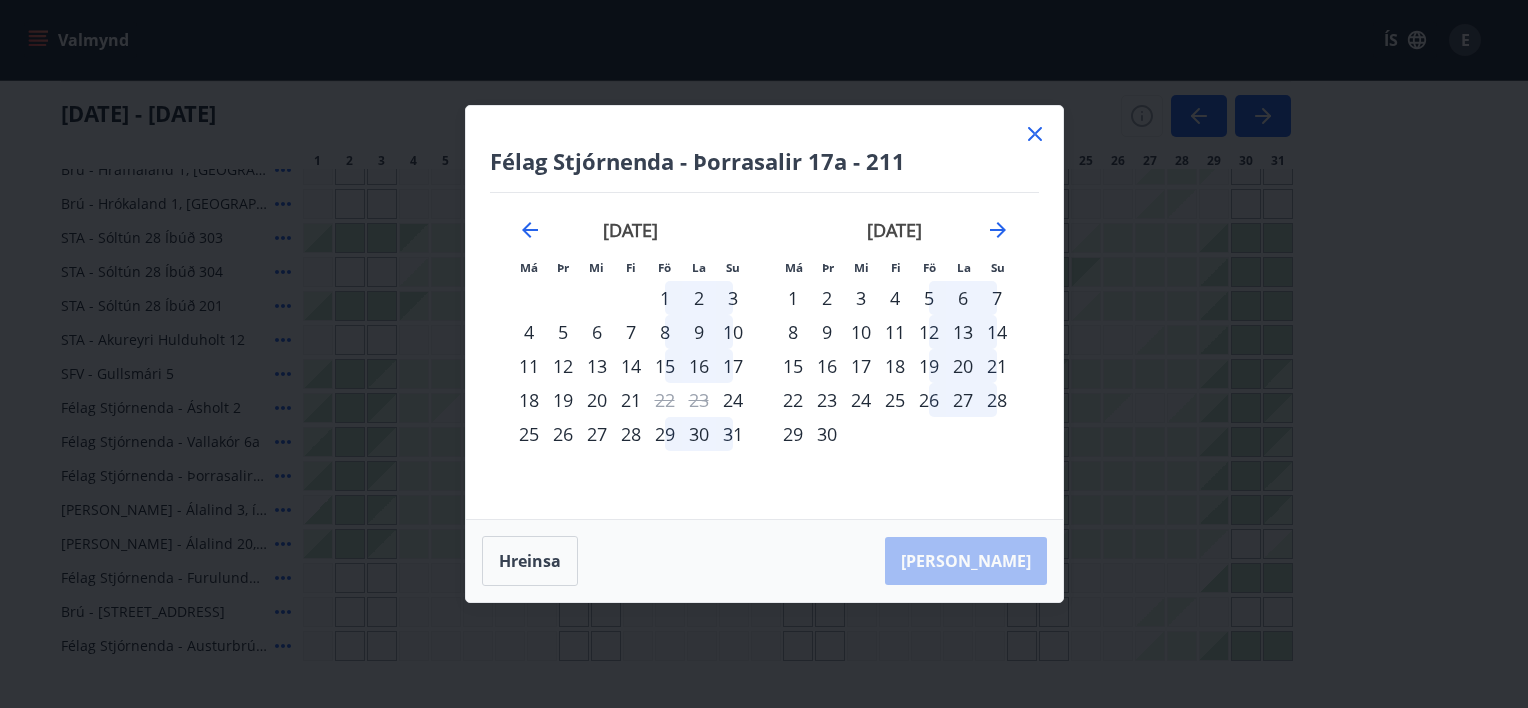 click 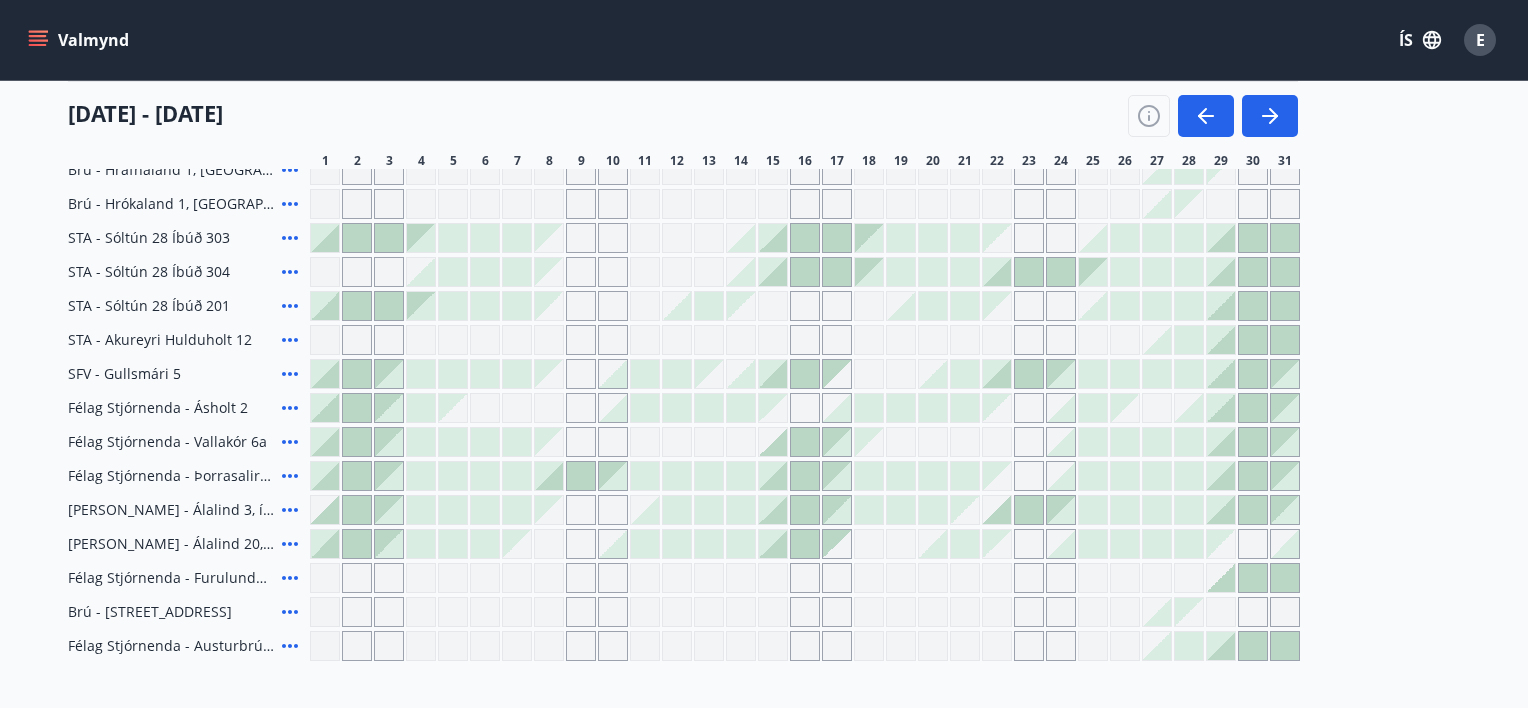 click on "[DATE] - [DATE]" at bounding box center [683, 109] 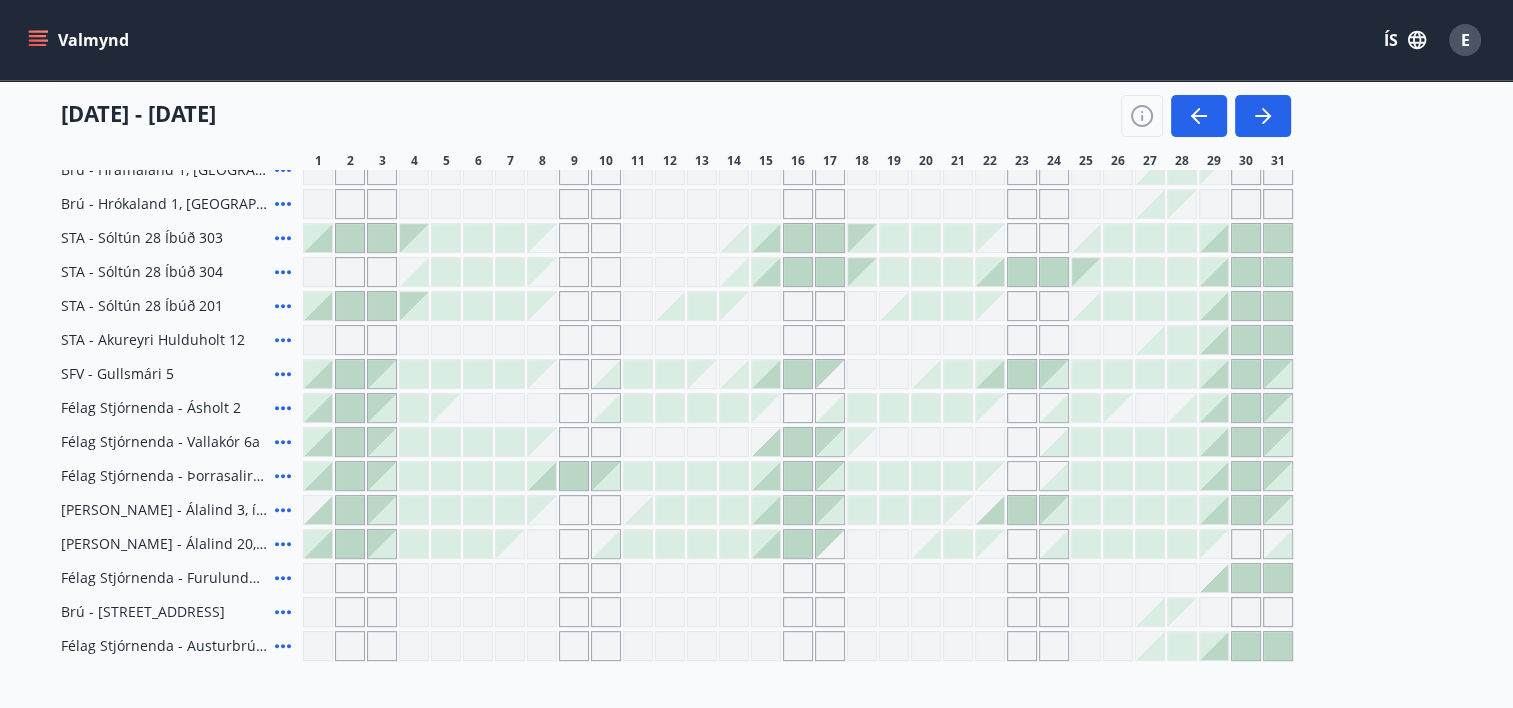 click on "[DATE] - [DATE]" at bounding box center (676, 109) 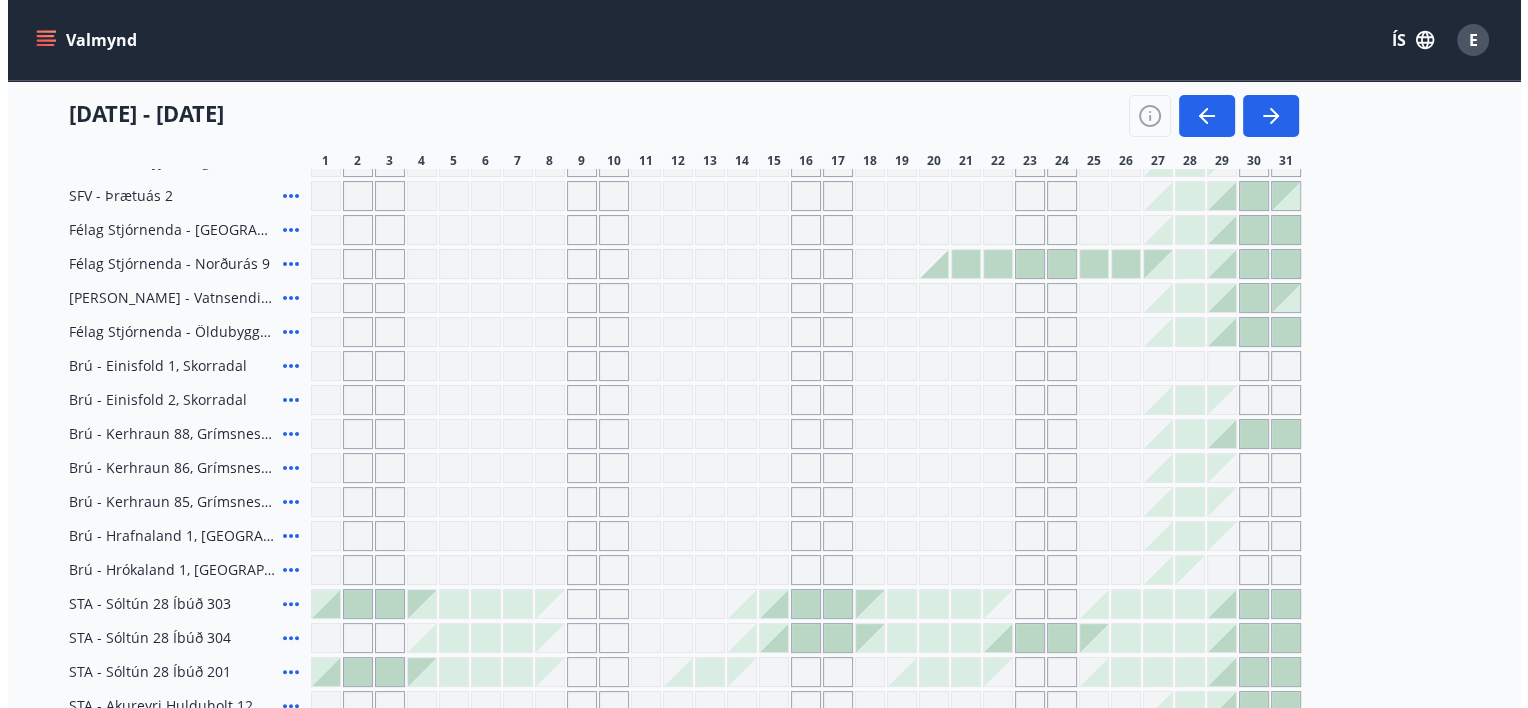 scroll, scrollTop: 322, scrollLeft: 0, axis: vertical 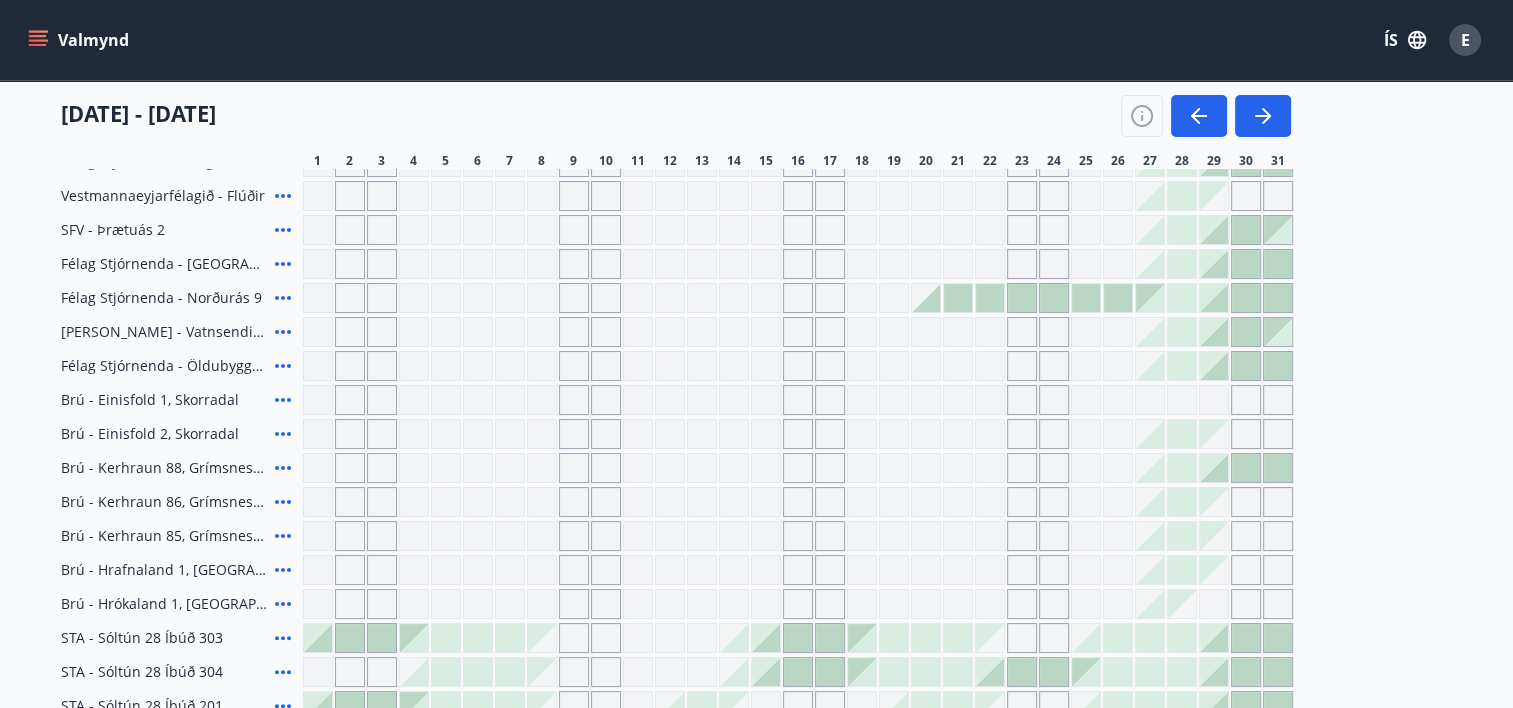 click 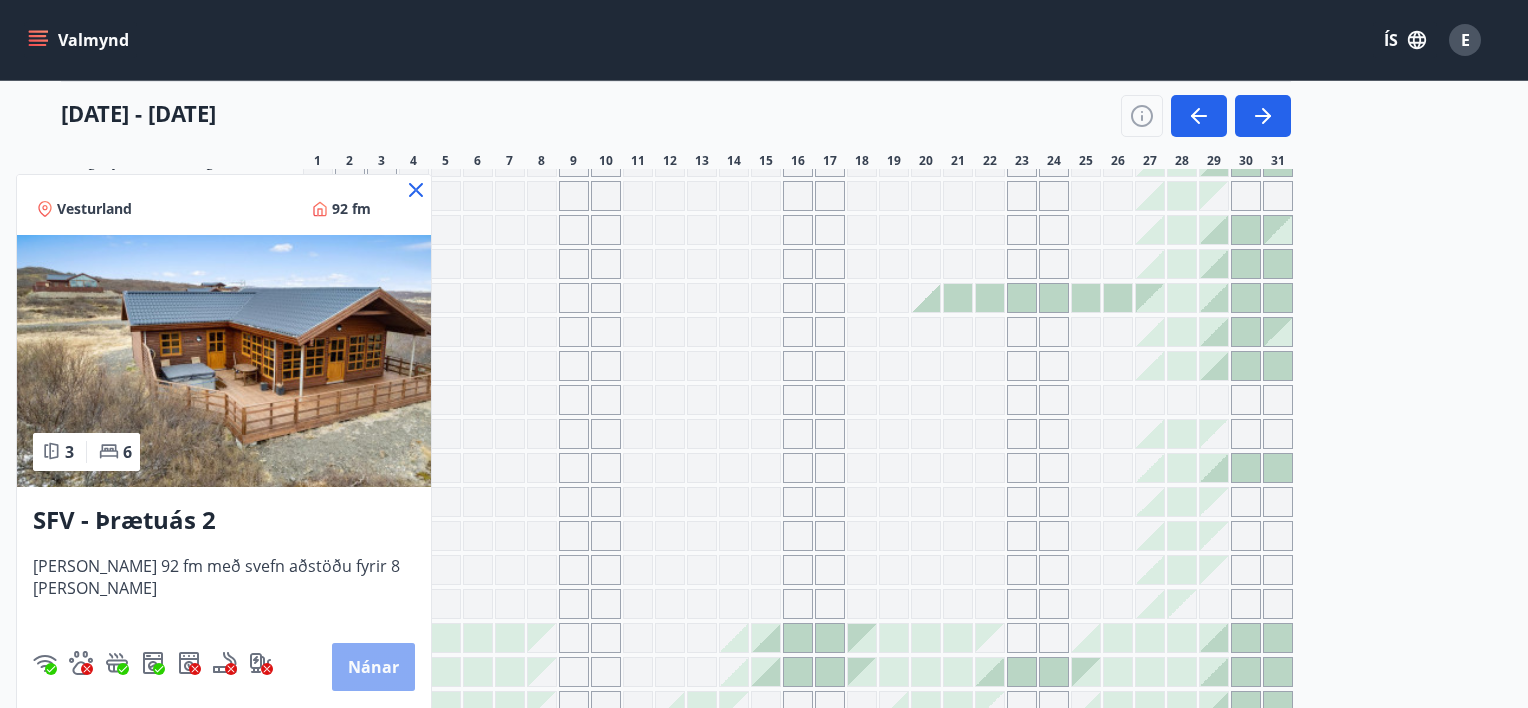 click on "Nánar" at bounding box center (373, 667) 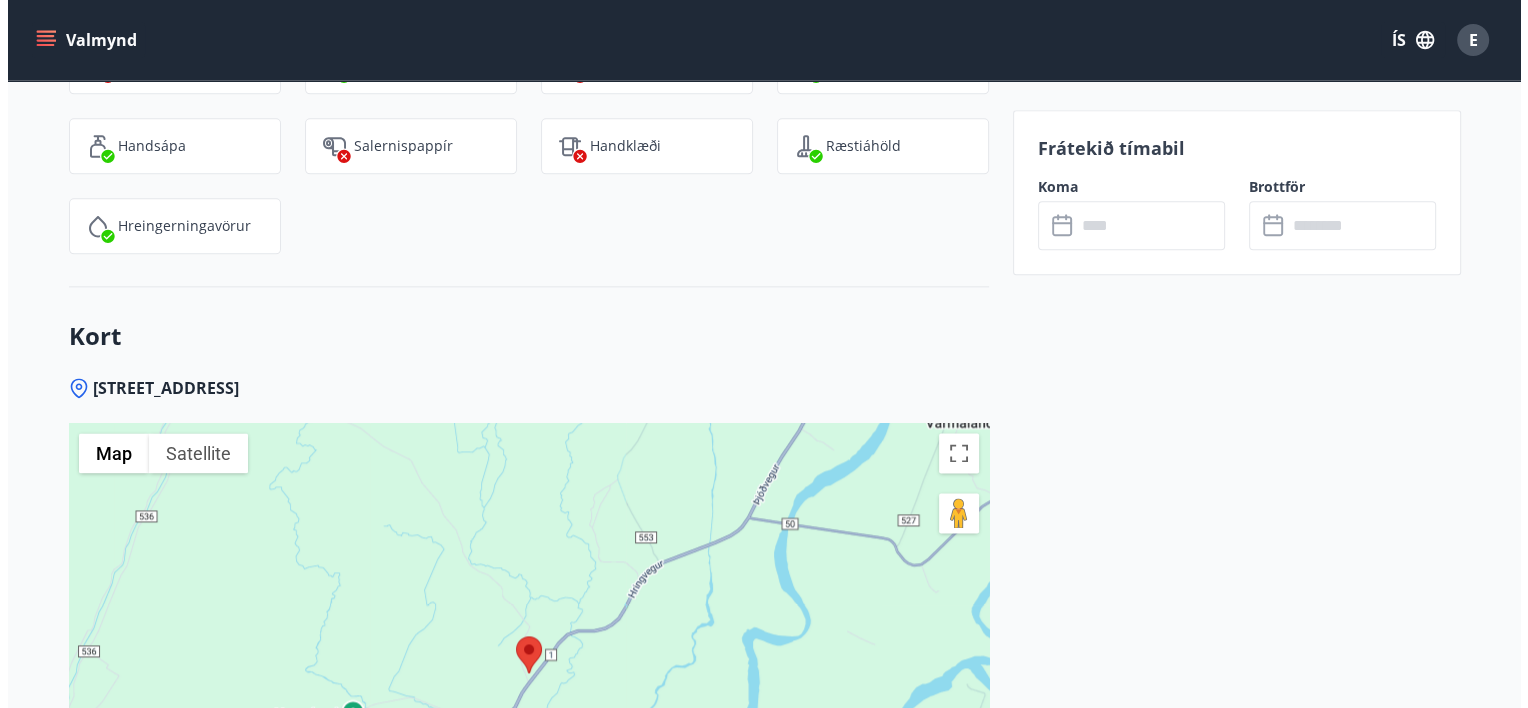 scroll, scrollTop: 2408, scrollLeft: 0, axis: vertical 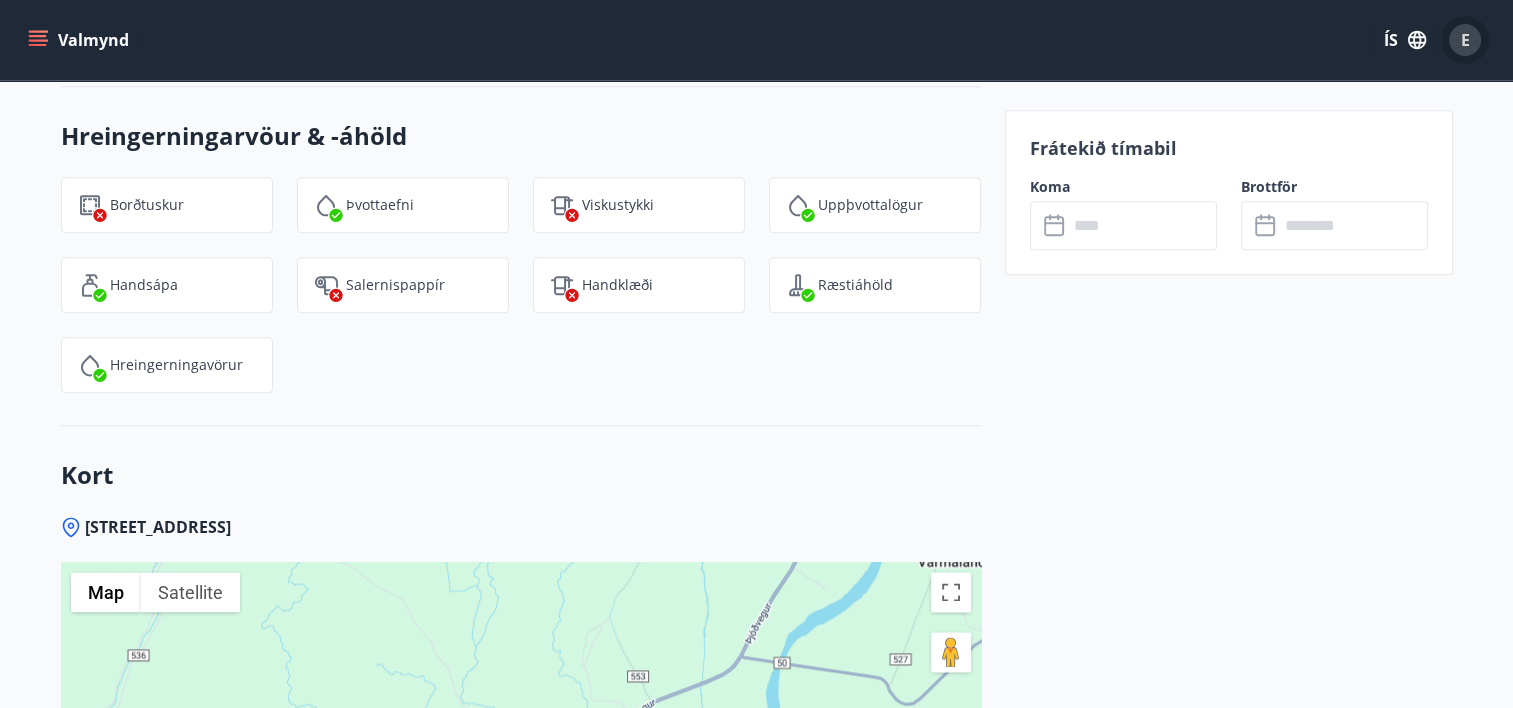 click on "E" at bounding box center [1465, 40] 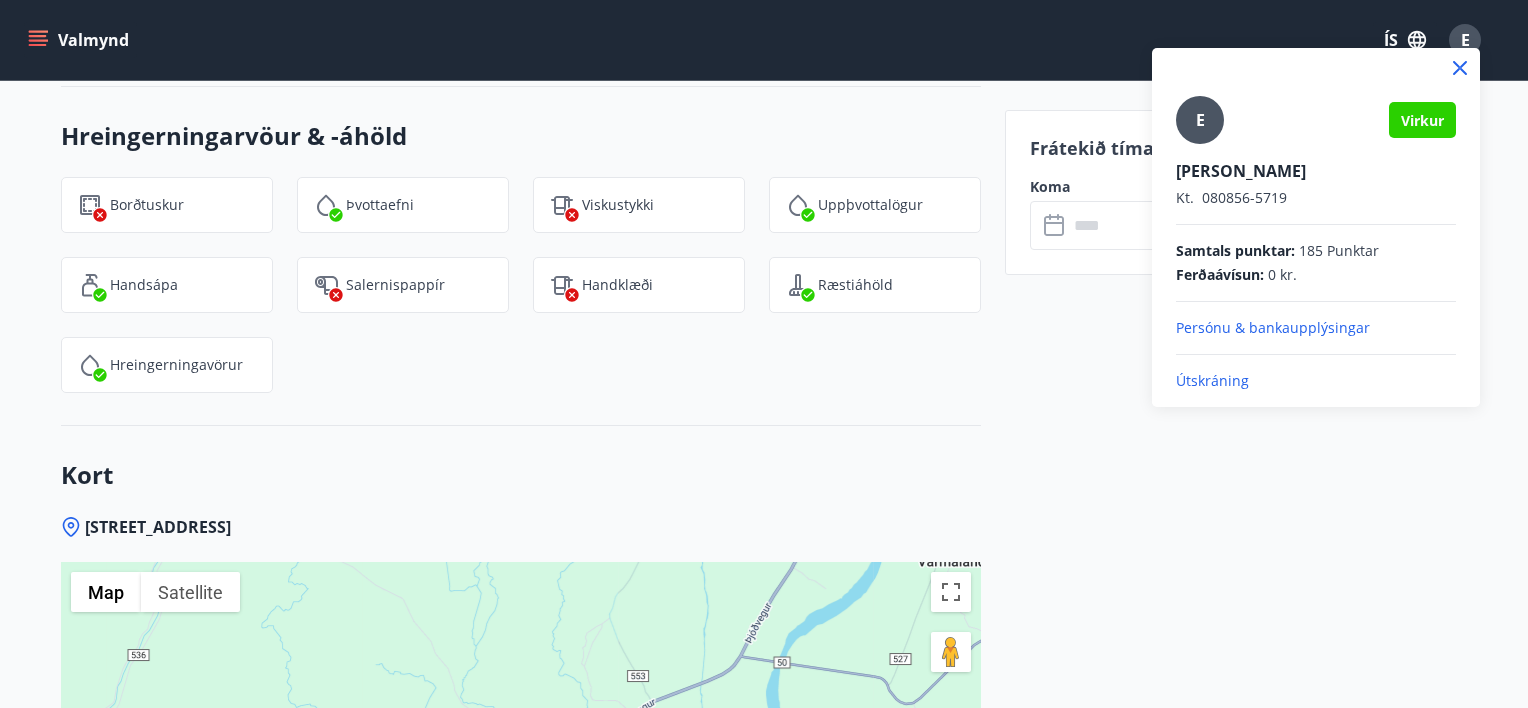 click on "E [PERSON_NAME] Kt. 080856-5719 Samtals punktar : 185   Punktar Ferðaávísun : 0 kr. Persónu & bankaupplýsingar Útskráning" at bounding box center [1316, 227] 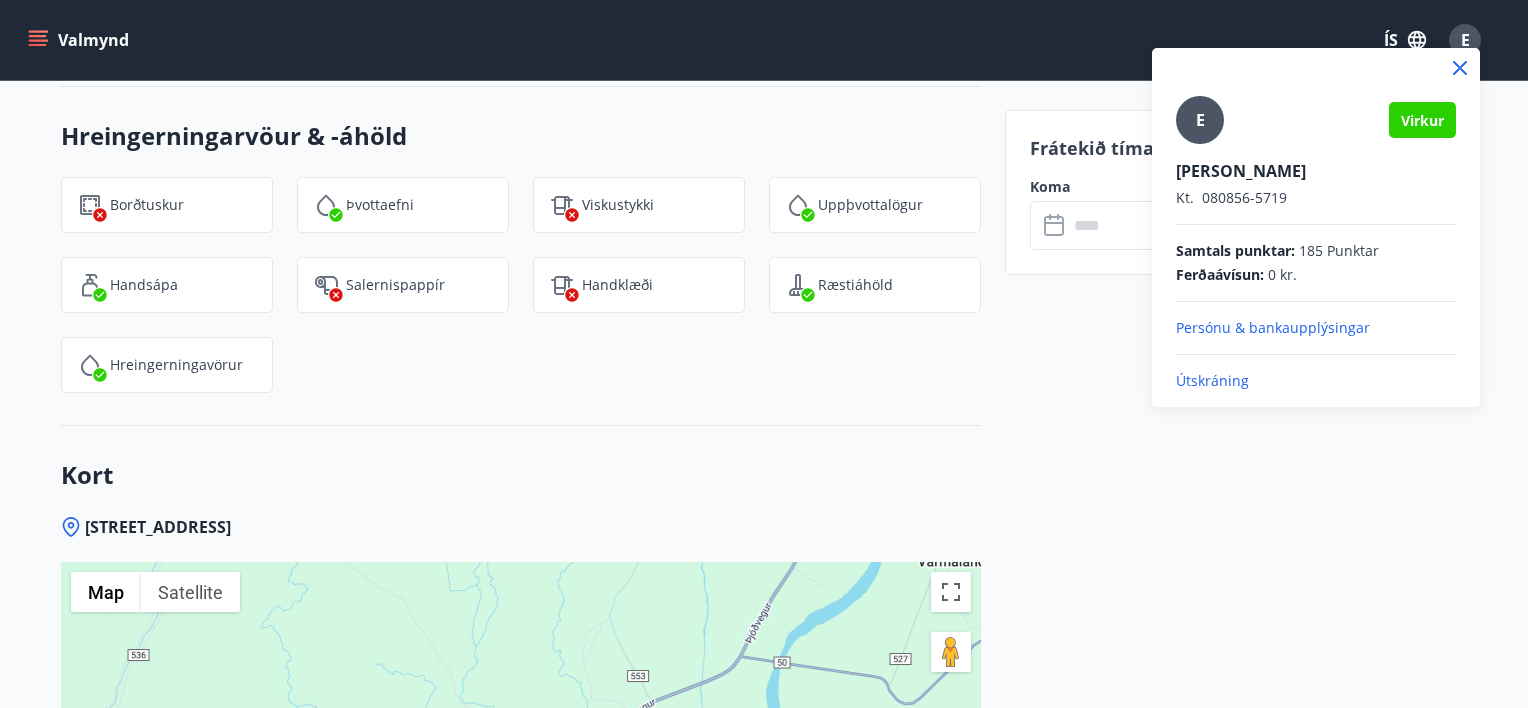 click on "Útskráning" at bounding box center [1316, 381] 